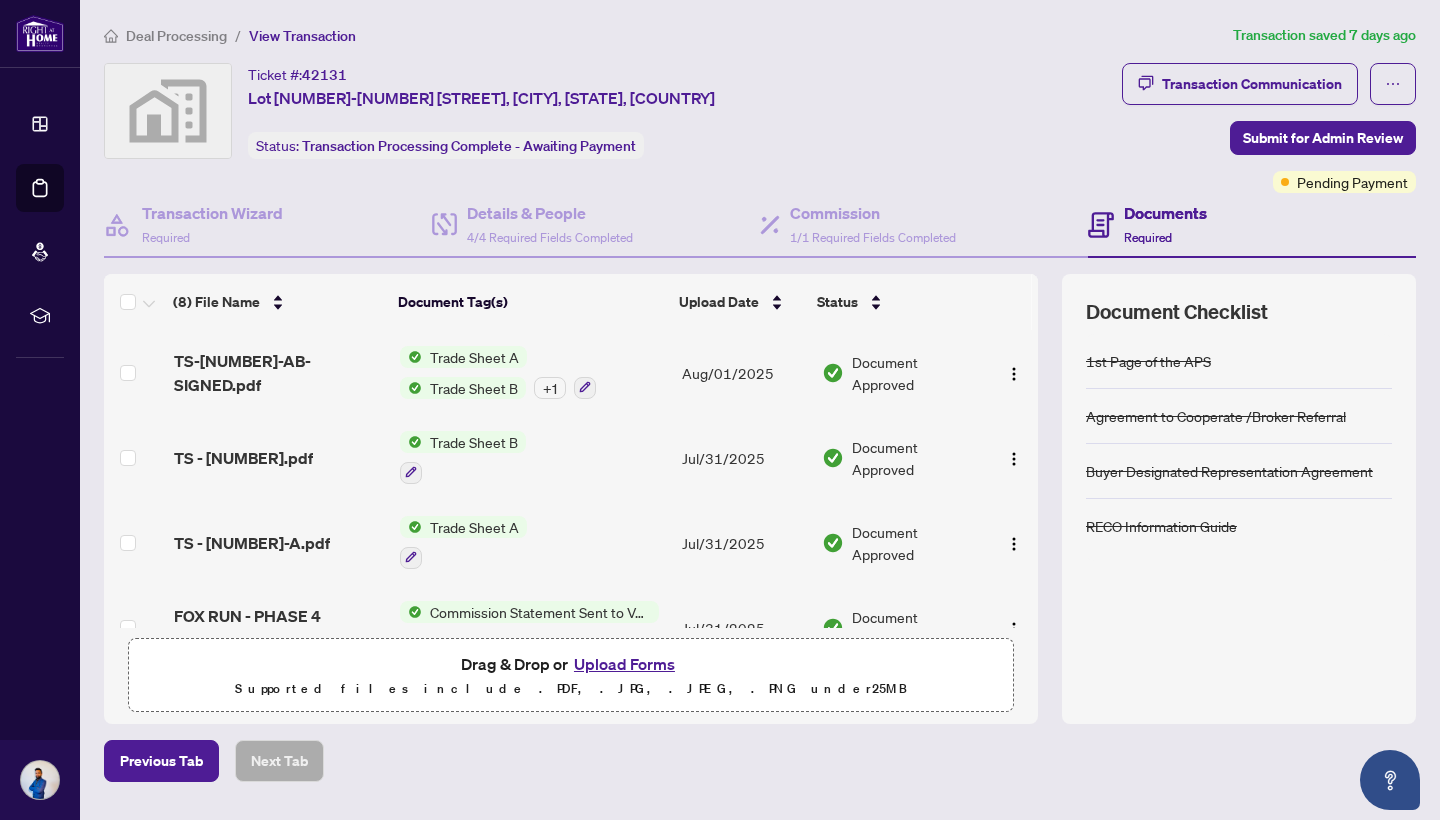 scroll, scrollTop: 0, scrollLeft: 0, axis: both 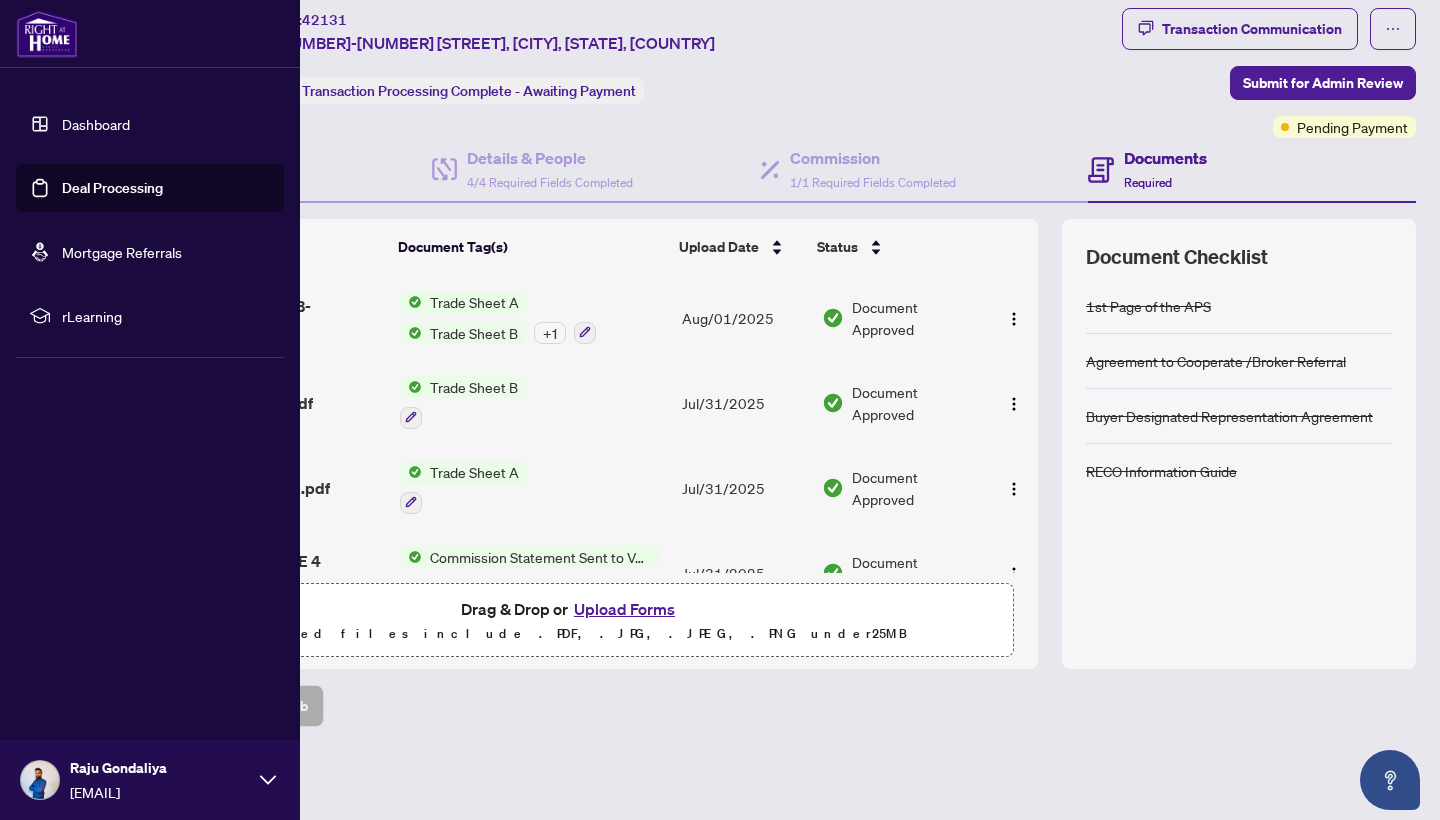 click on "Deal Processing" at bounding box center (112, 188) 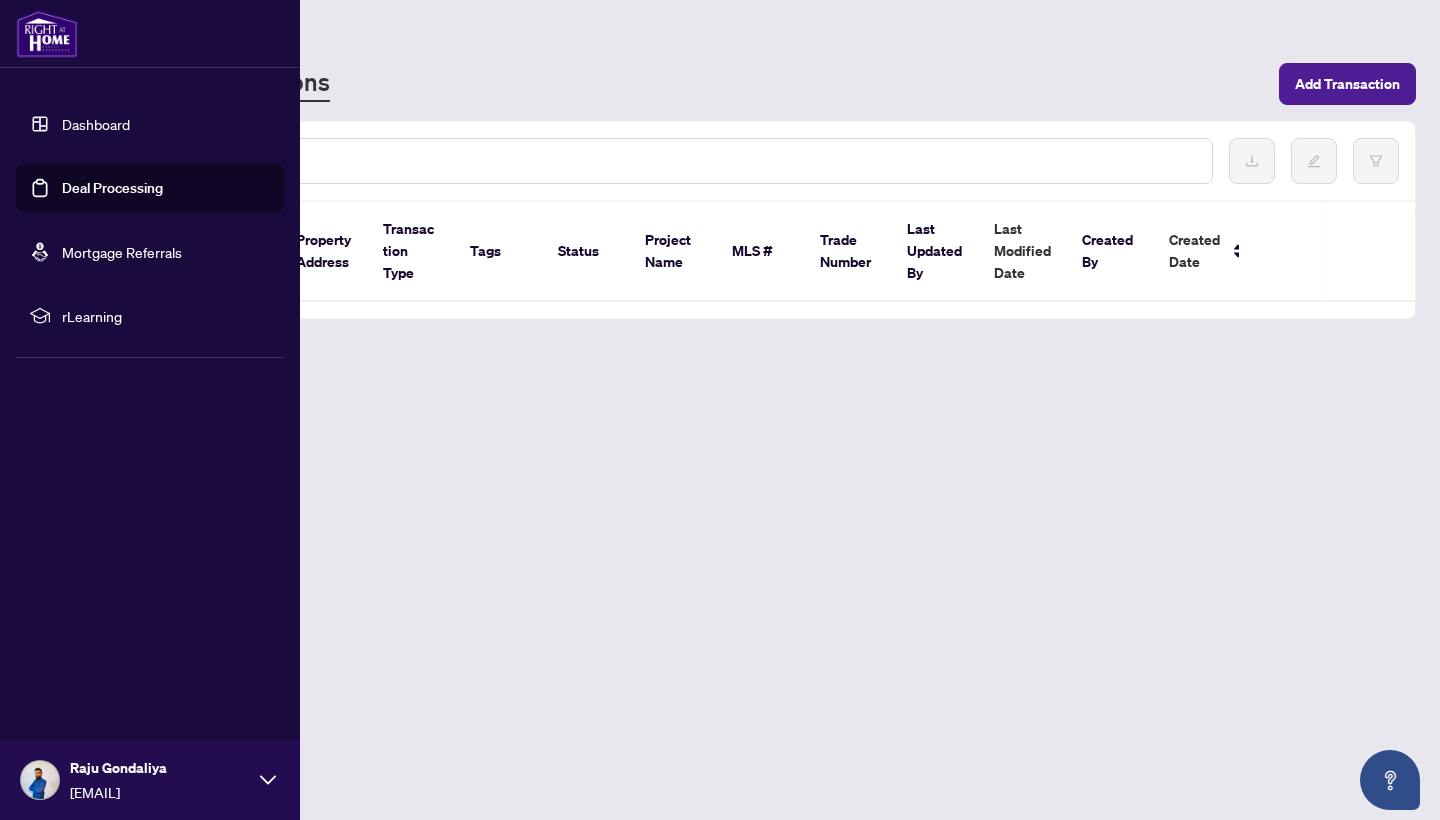 scroll, scrollTop: 0, scrollLeft: 0, axis: both 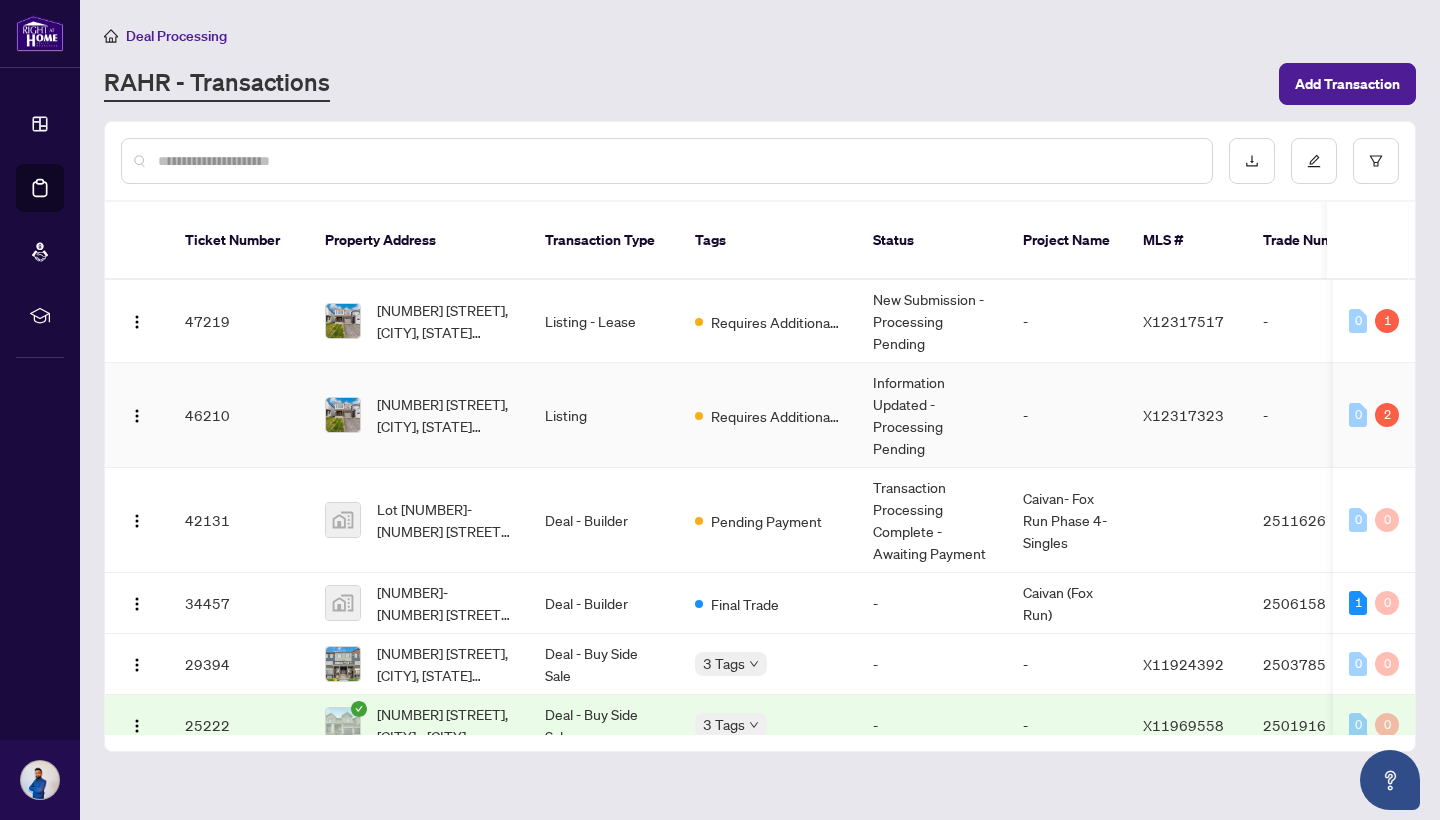 click on "Requires Additional Docs" at bounding box center (768, 415) 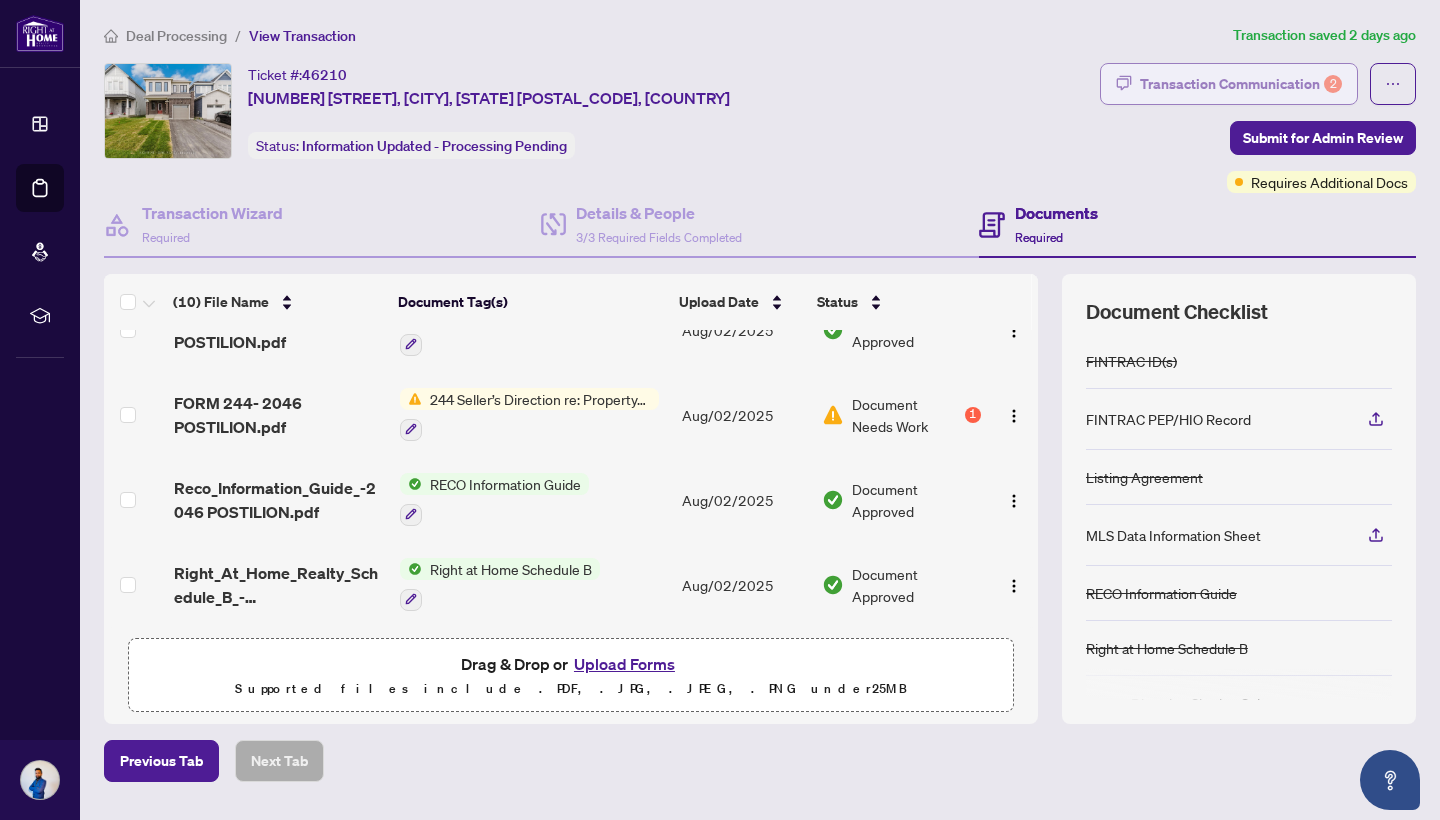scroll, scrollTop: 559, scrollLeft: 0, axis: vertical 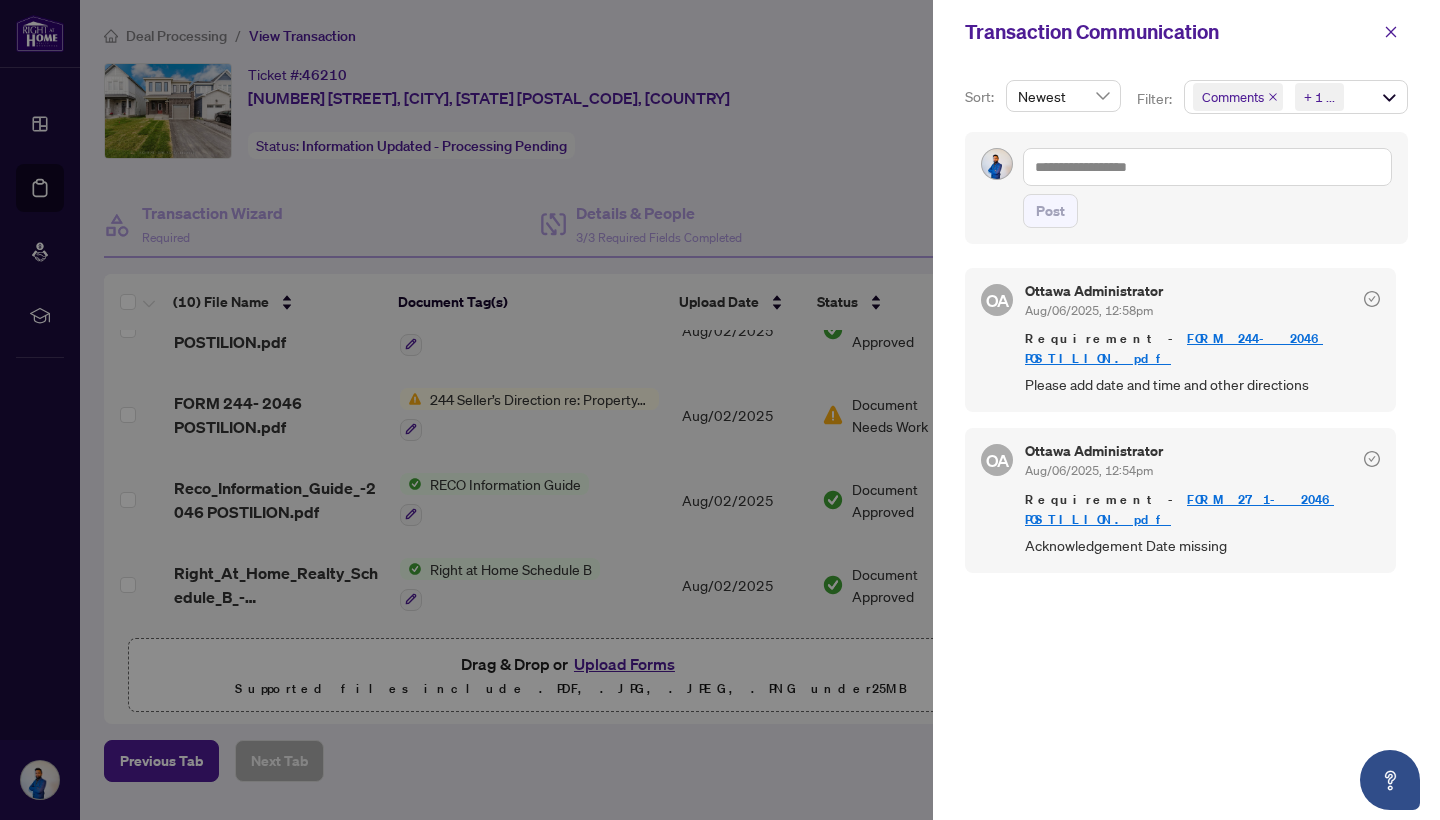 click at bounding box center [720, 410] 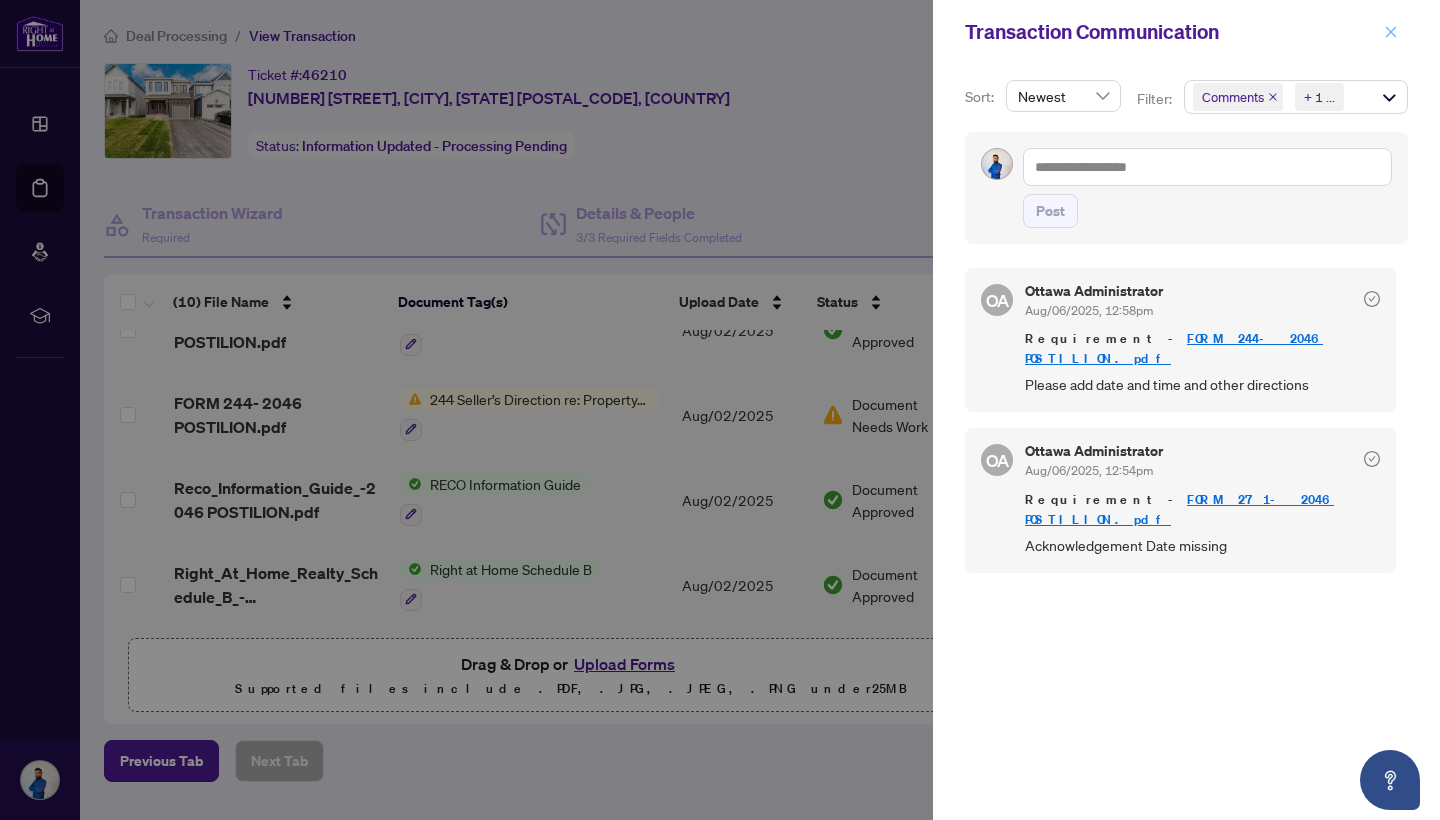 click 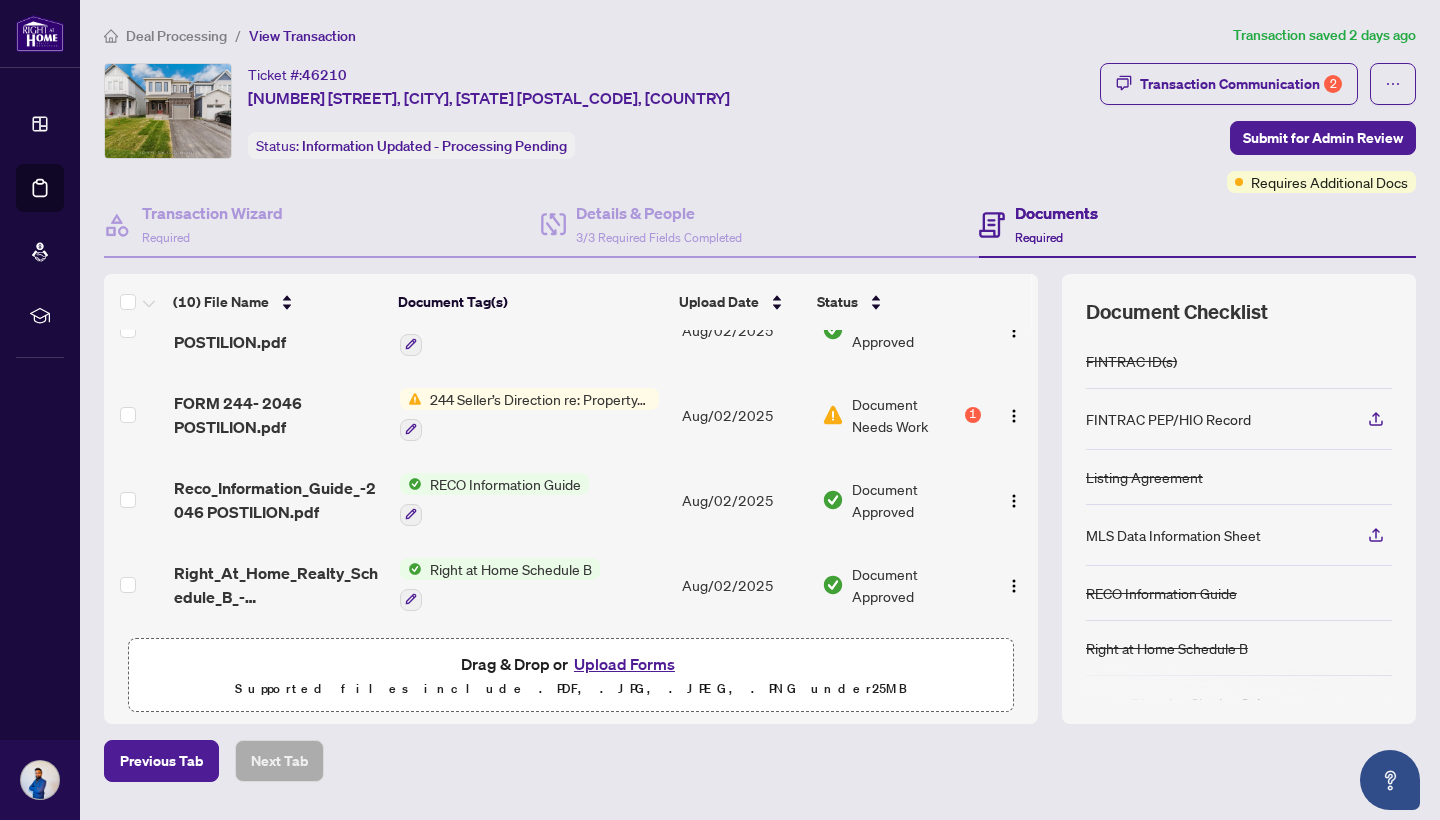 scroll, scrollTop: 7, scrollLeft: 0, axis: vertical 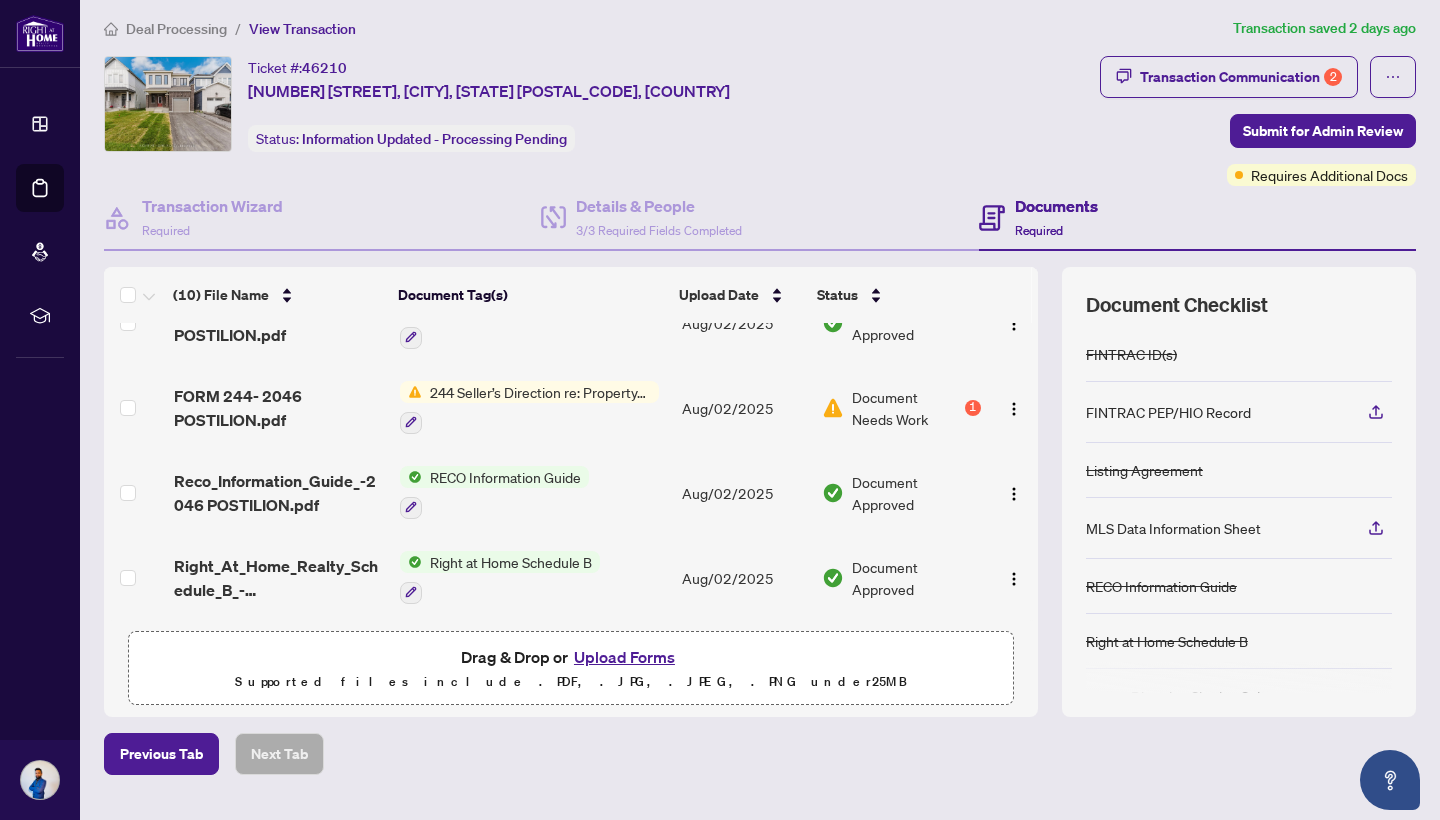 click on "244 Seller’s Direction re: Property/Offers" at bounding box center [529, 407] 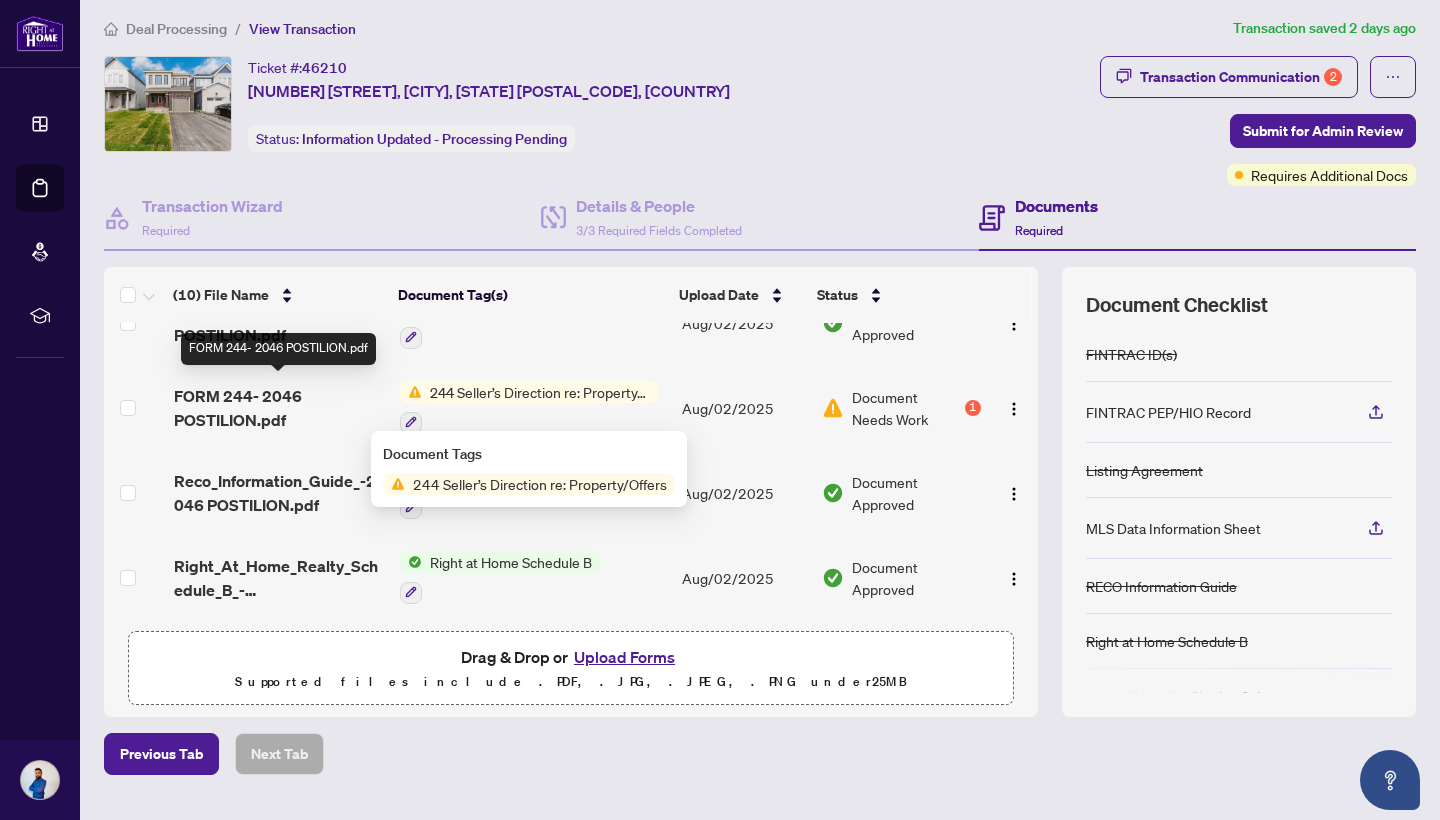 click on "FORM 244- 2046 POSTILION.pdf" at bounding box center [279, 408] 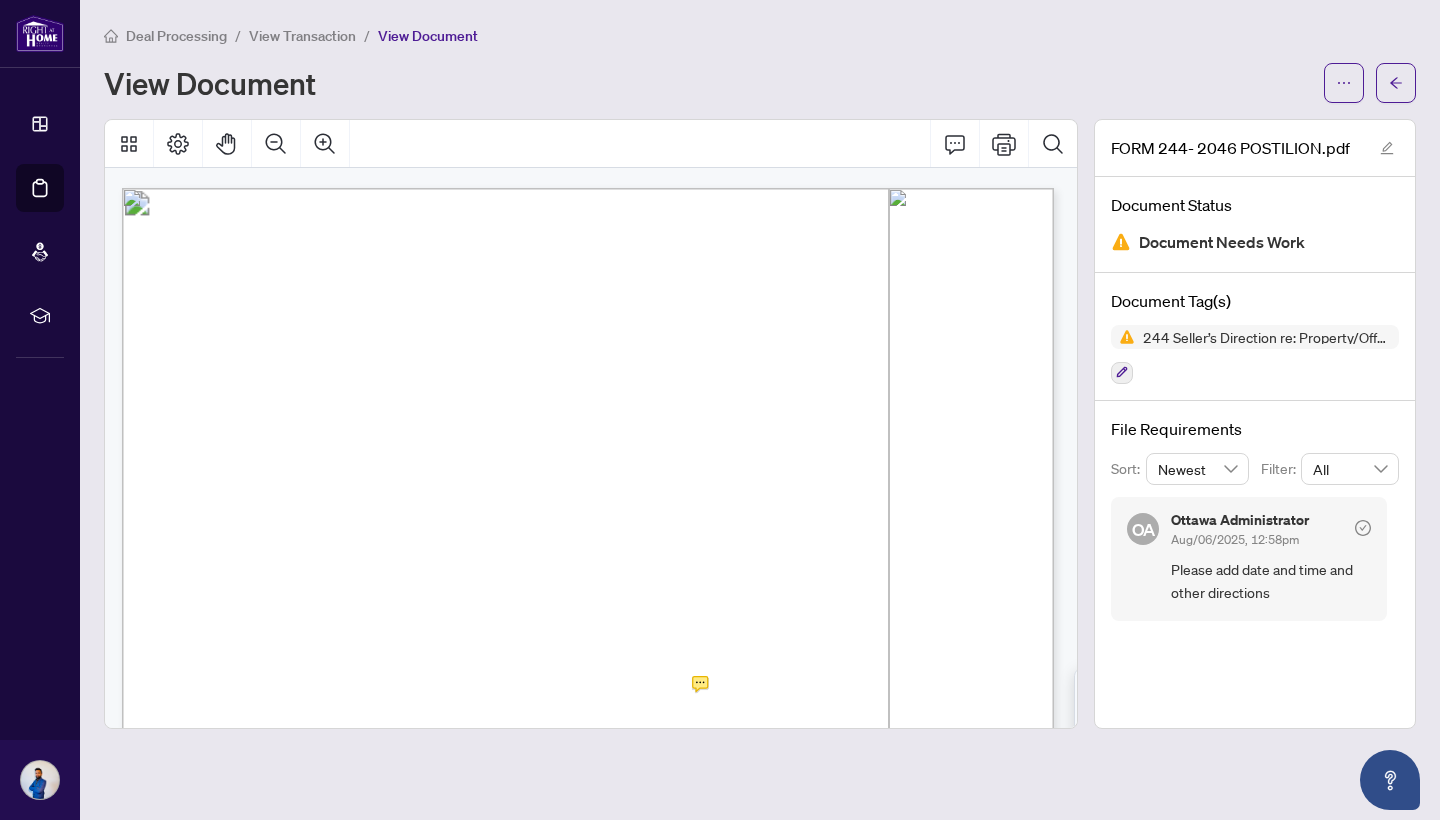 scroll, scrollTop: 0, scrollLeft: 3, axis: horizontal 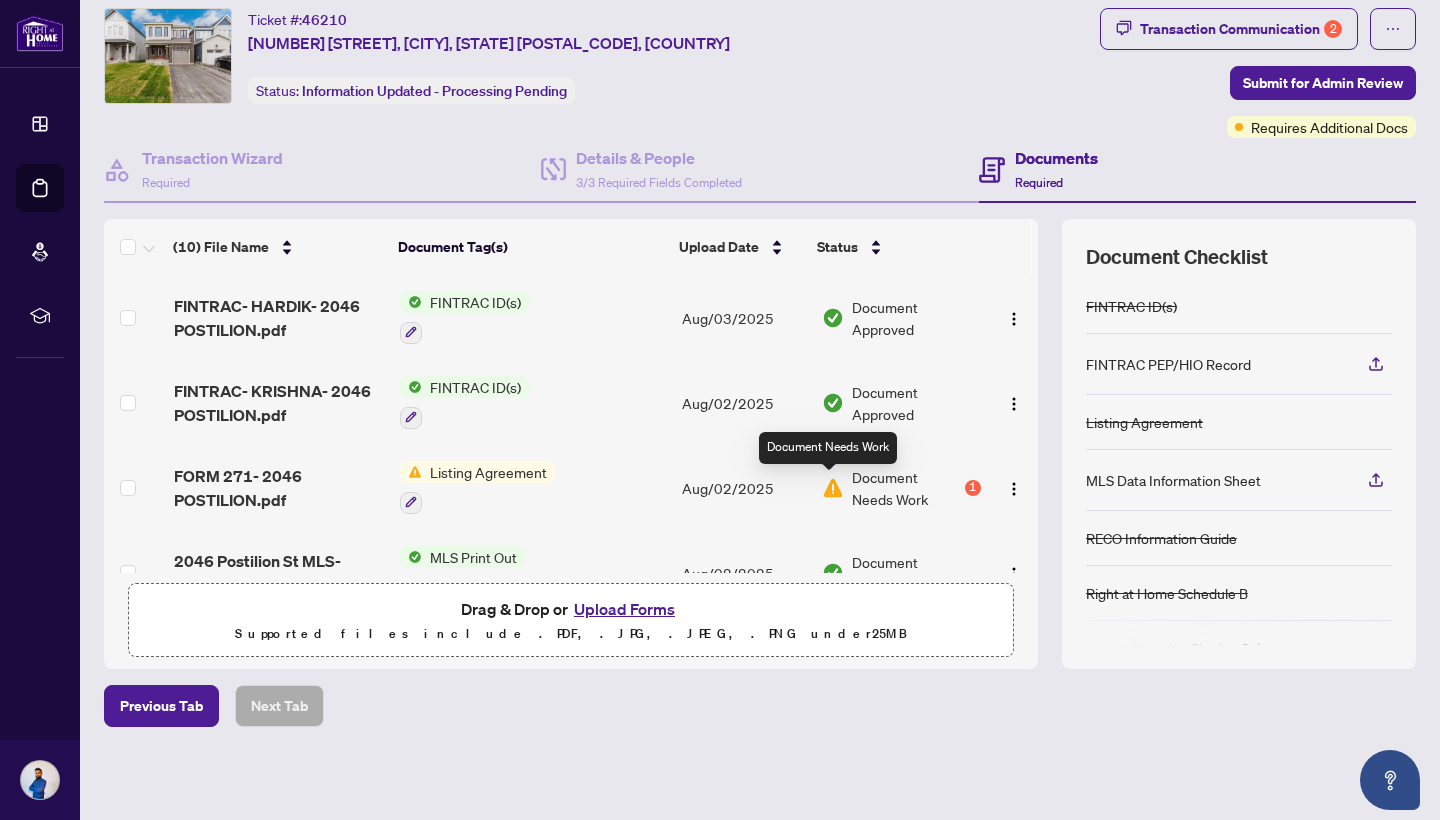 click at bounding box center [833, 488] 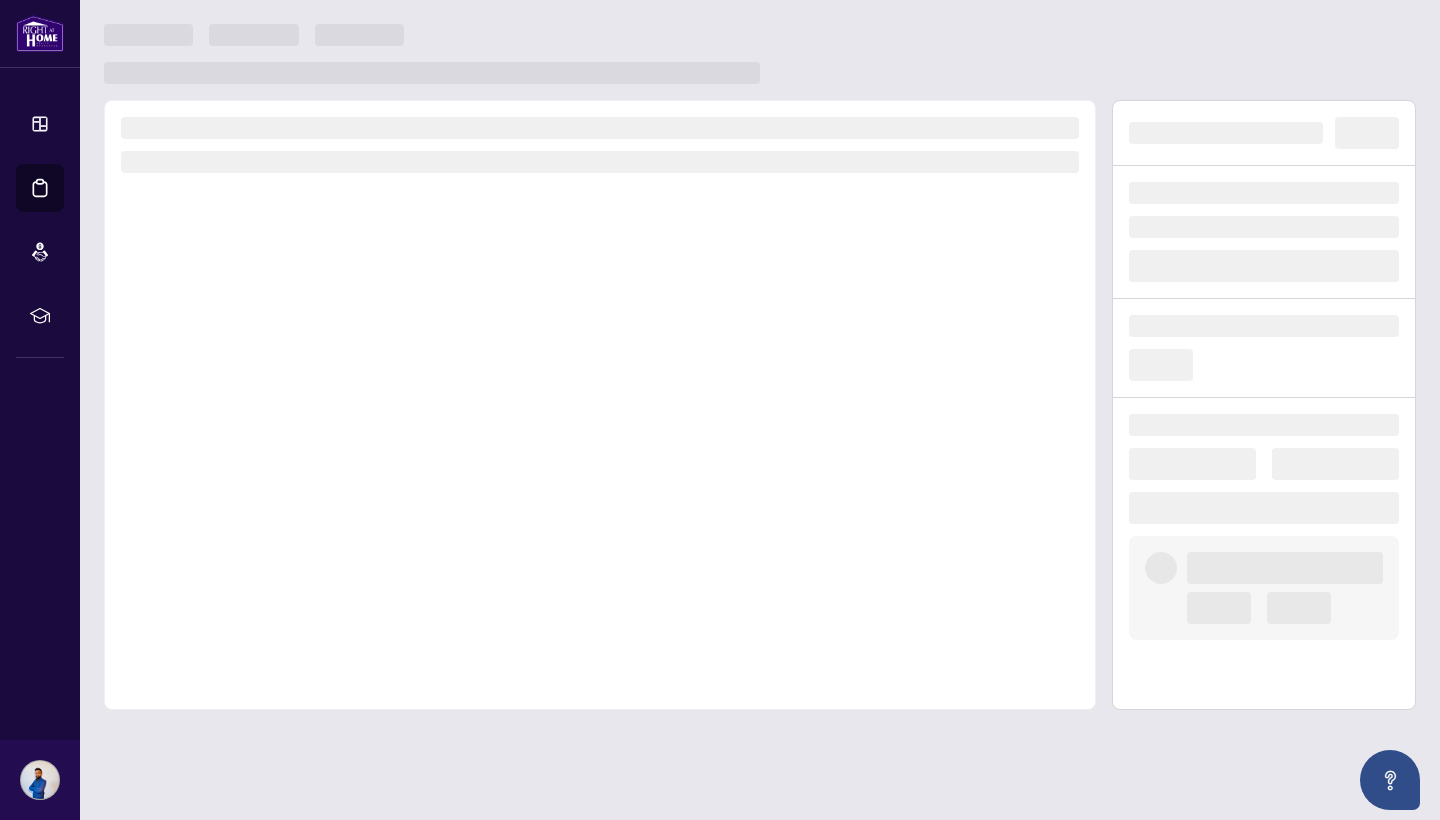 scroll, scrollTop: 0, scrollLeft: 0, axis: both 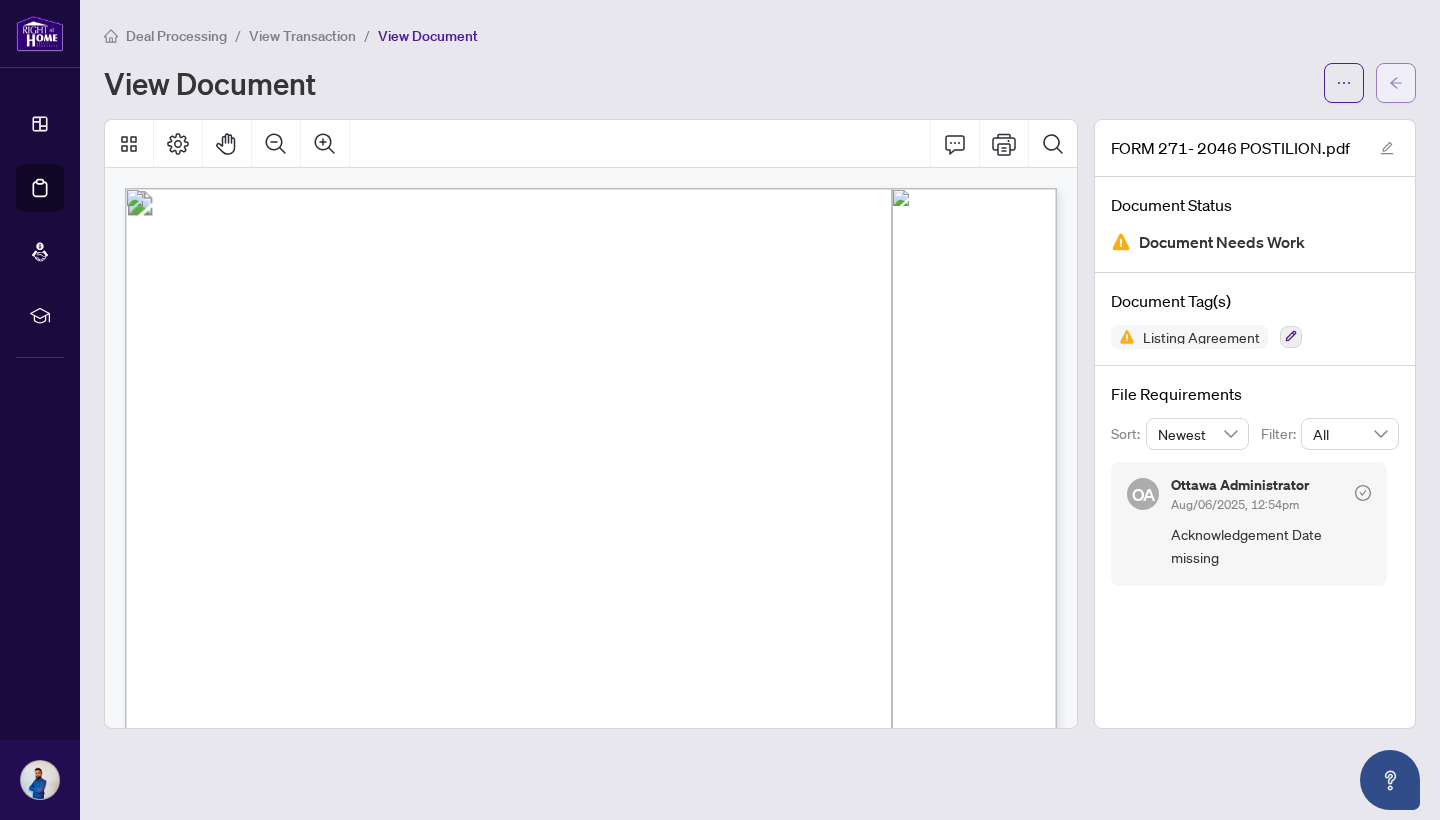 click at bounding box center [1396, 83] 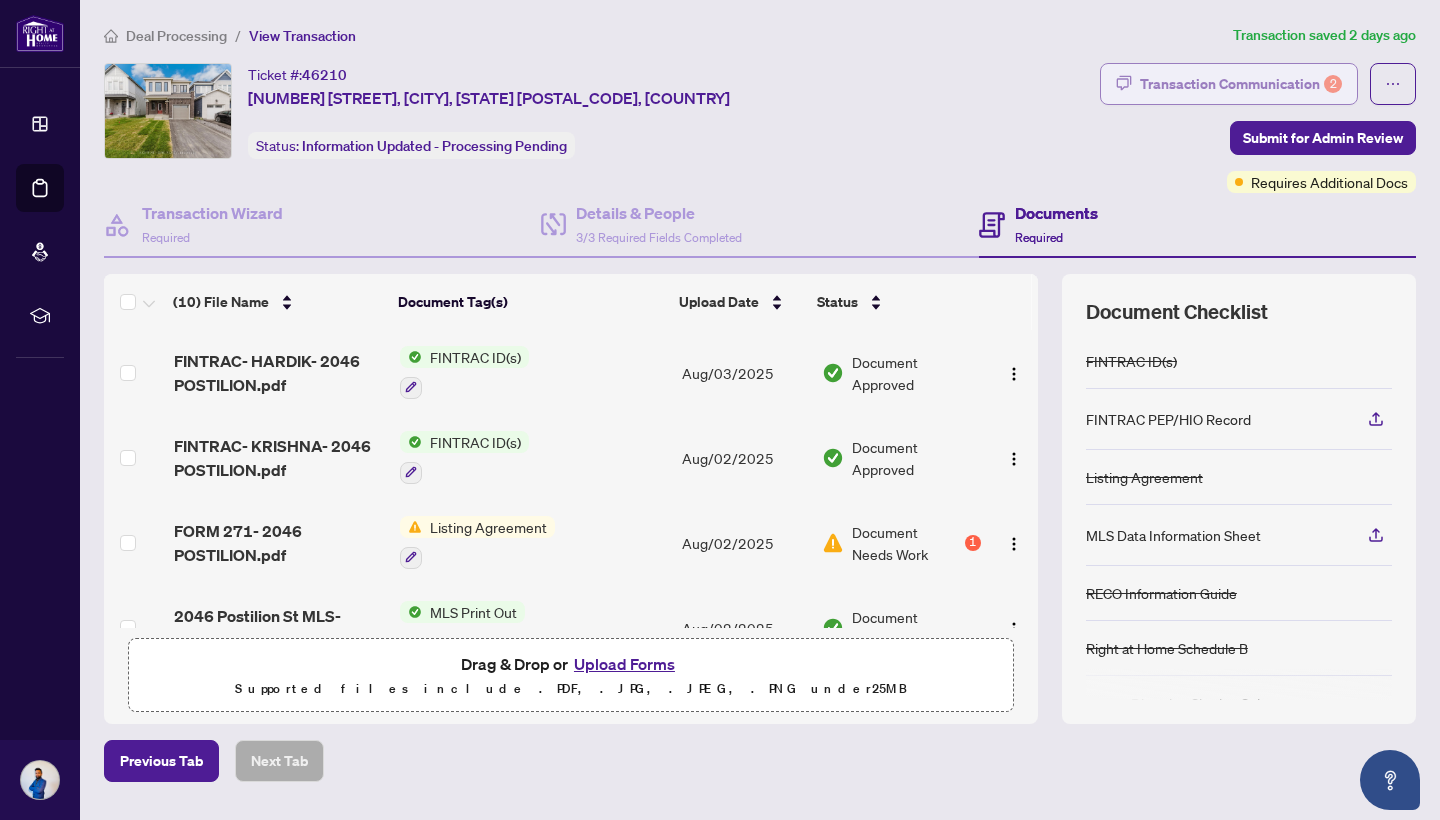 click on "Transaction Communication 2" at bounding box center (1241, 84) 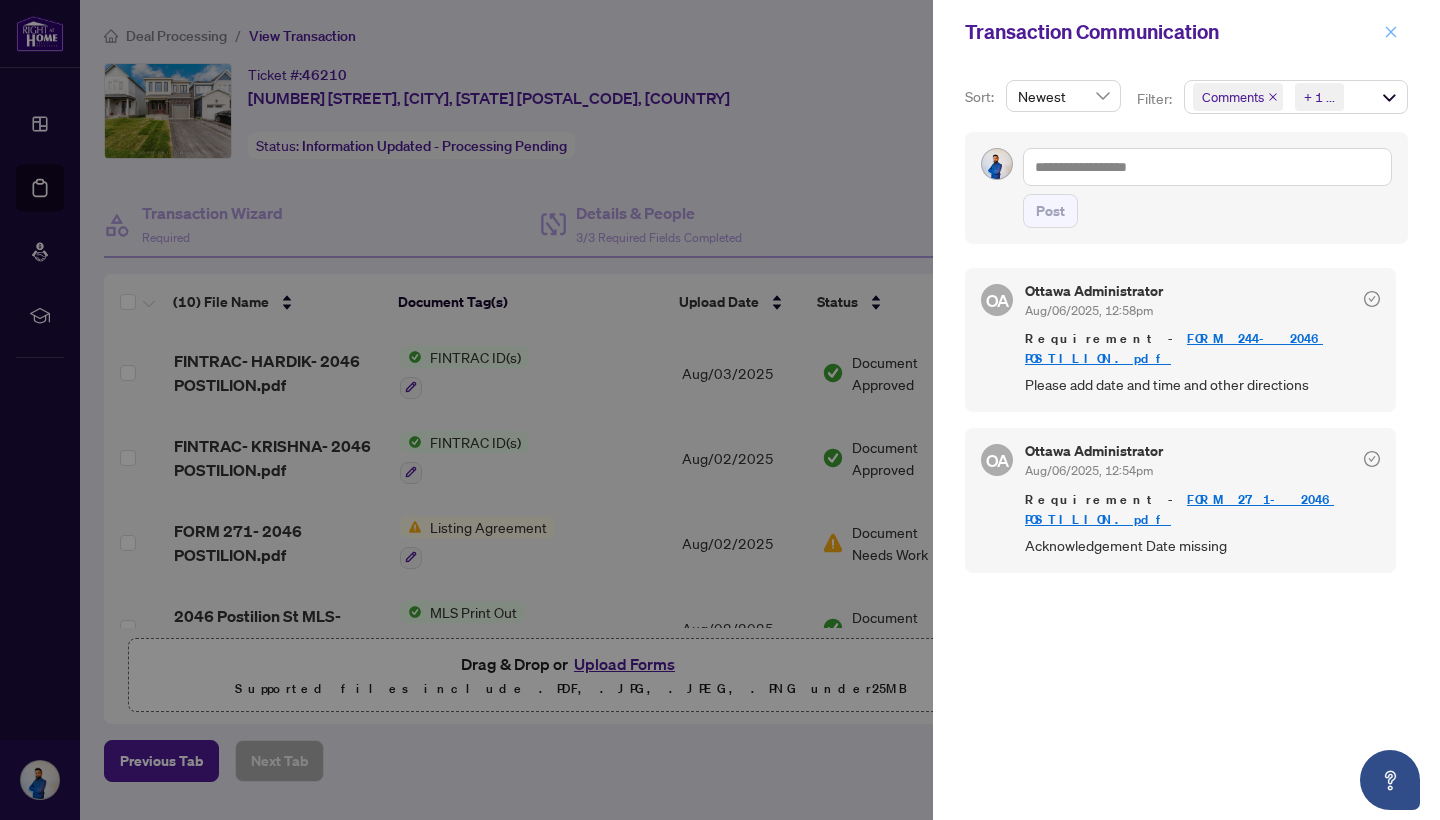 click 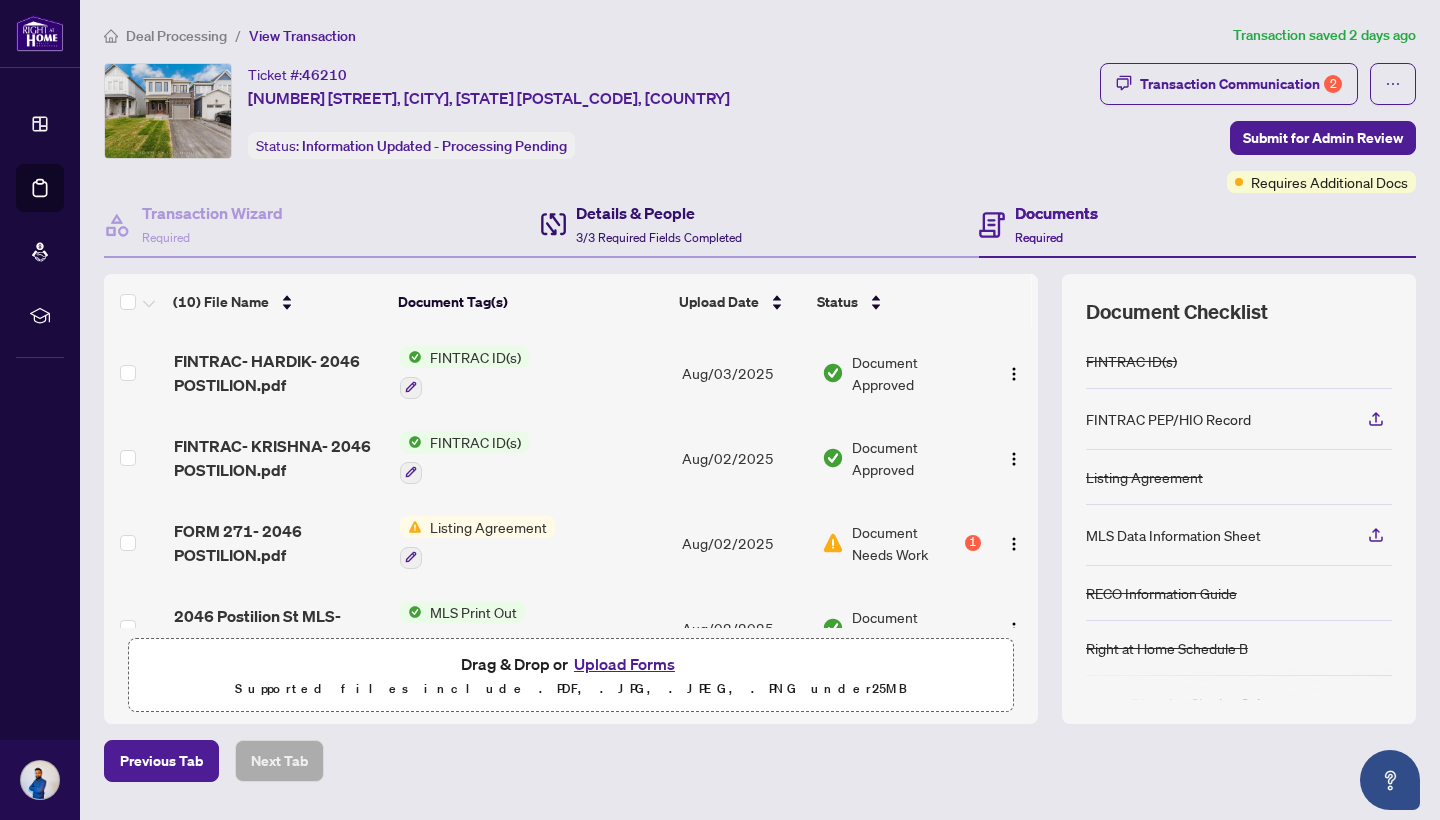click on "3/3 Required Fields Completed" at bounding box center [659, 237] 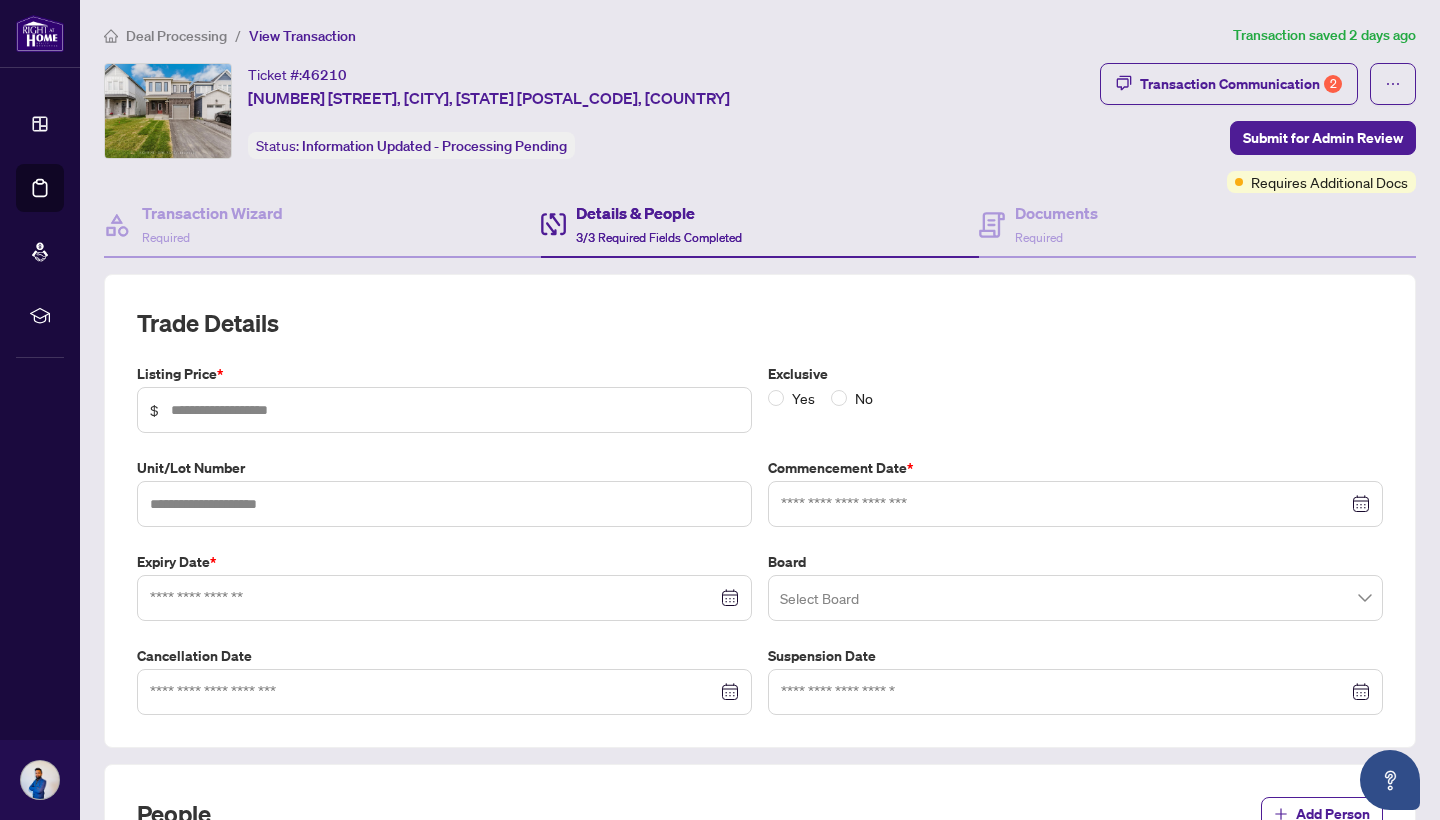 type on "*******" 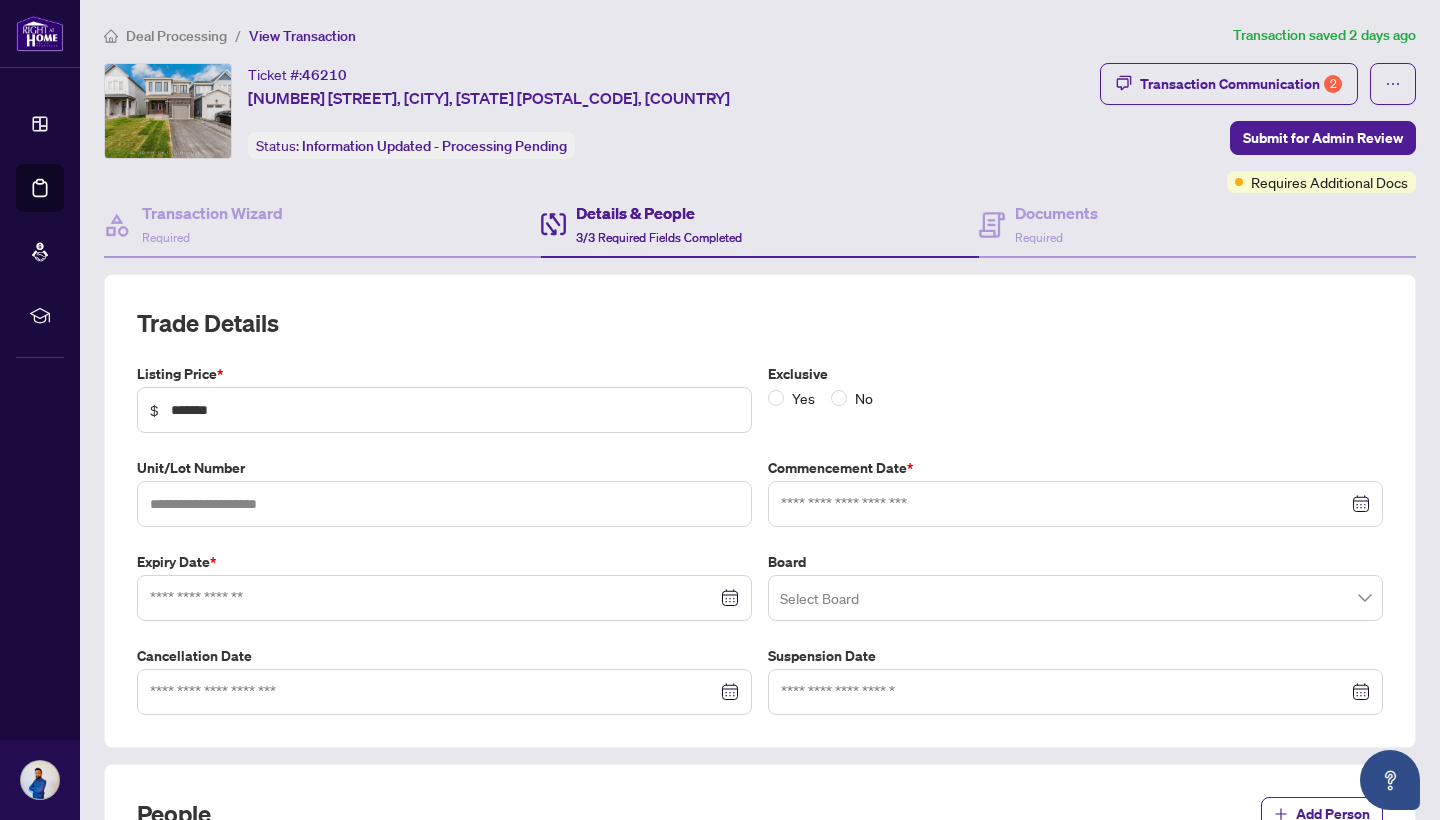 type on "**********" 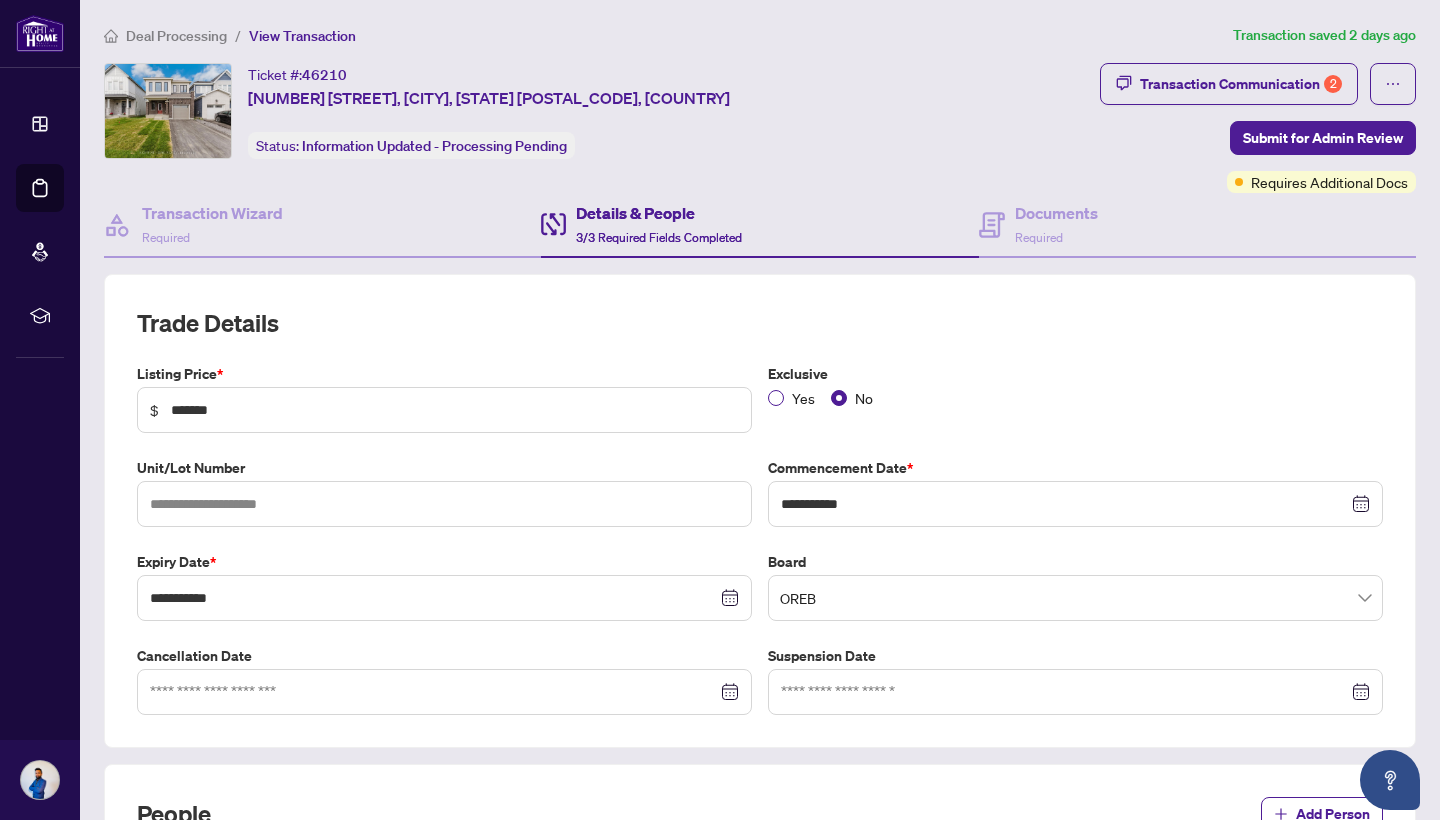 scroll, scrollTop: 0, scrollLeft: 0, axis: both 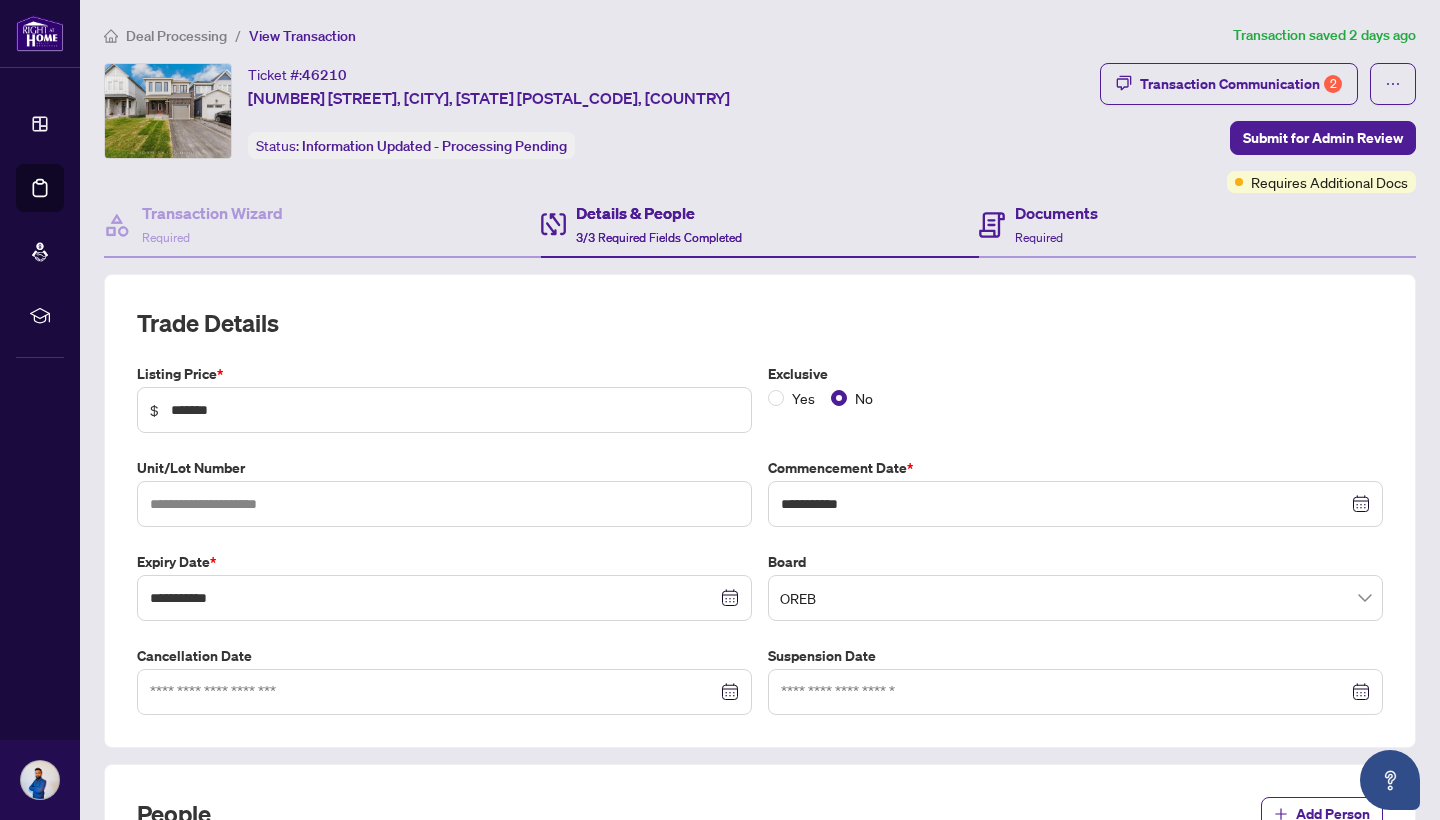 click on "Documents Required" at bounding box center [1197, 225] 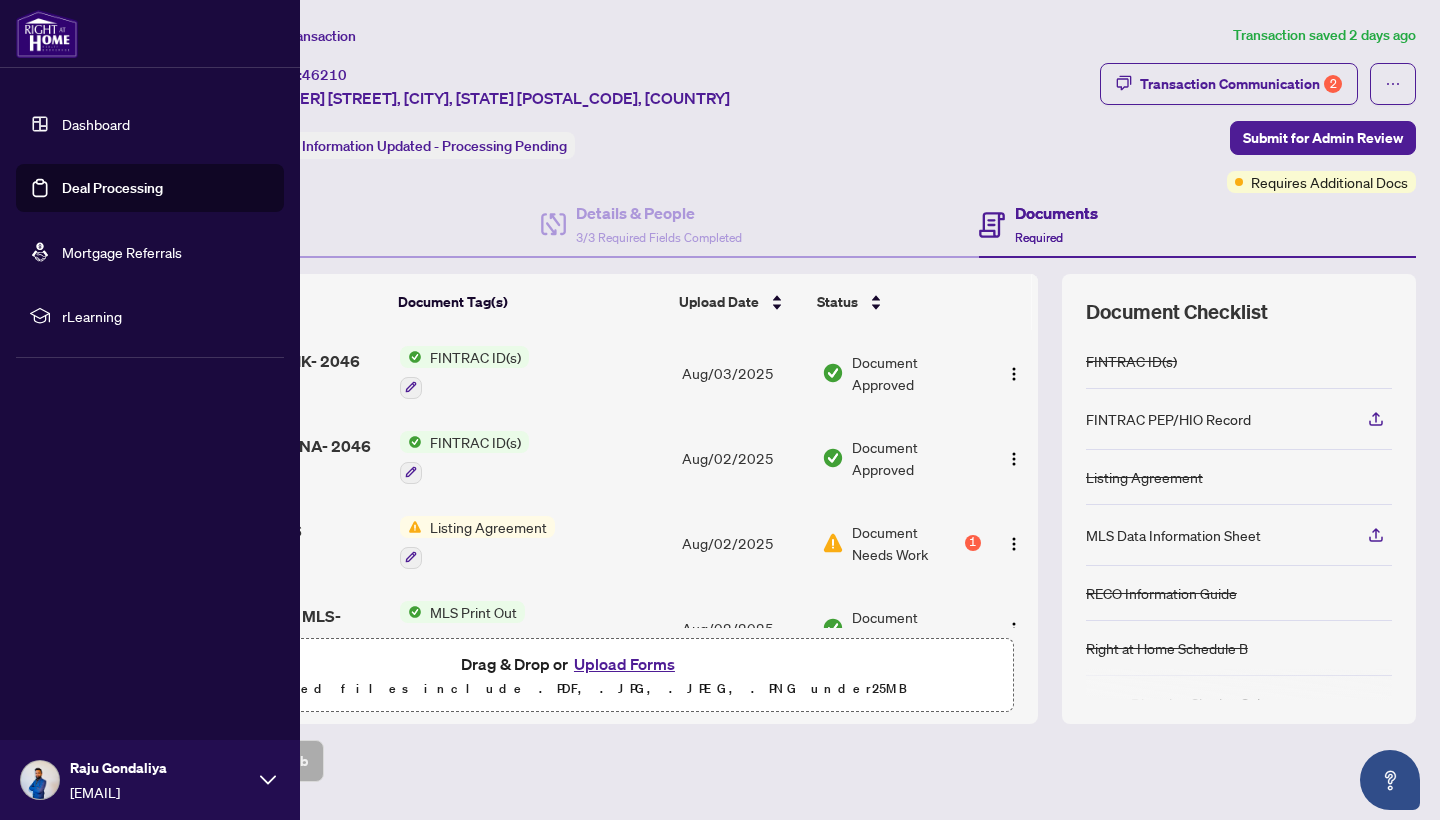 click on "Deal Processing" at bounding box center [112, 188] 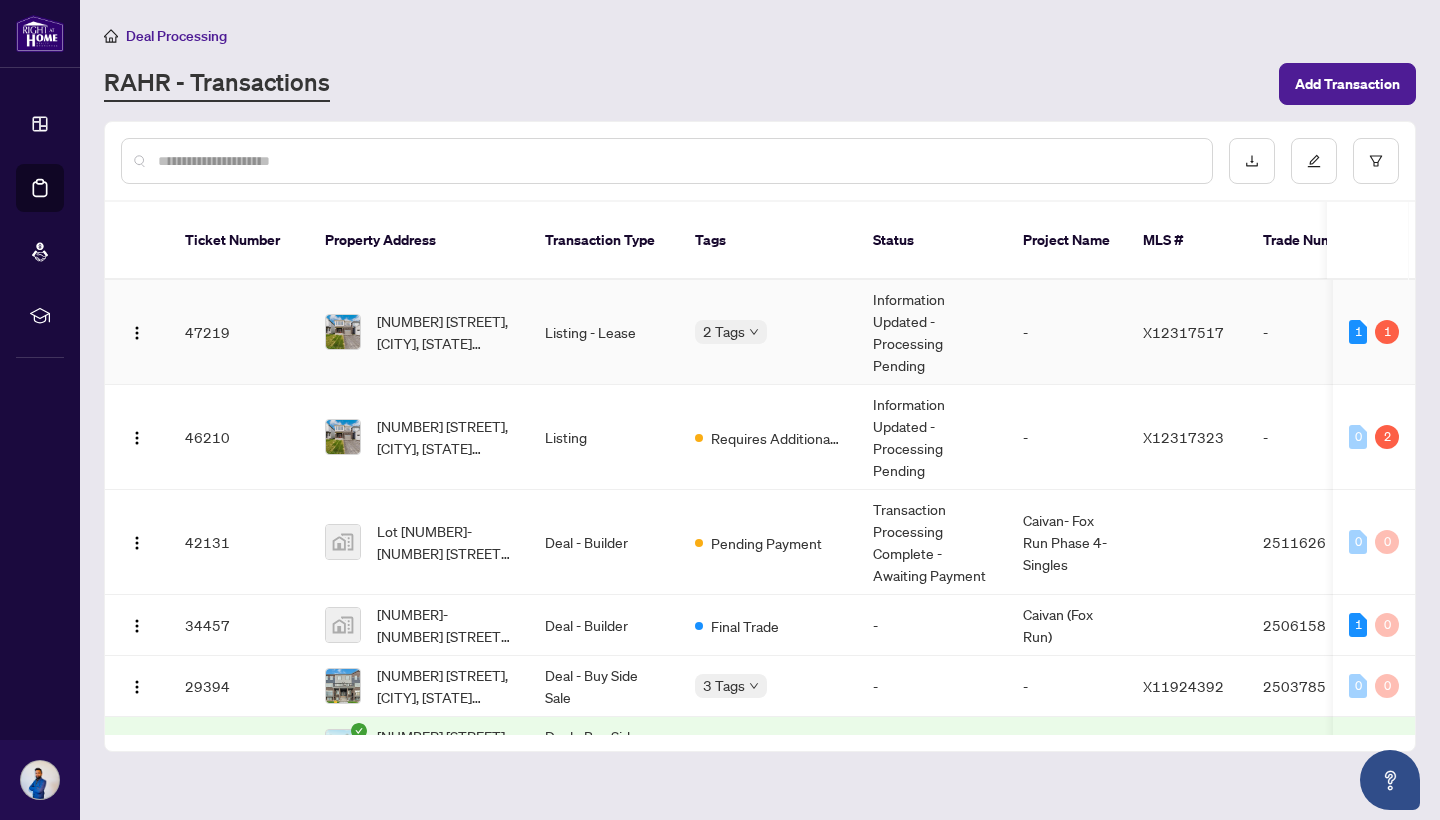 click on "2 Tags" at bounding box center (768, 331) 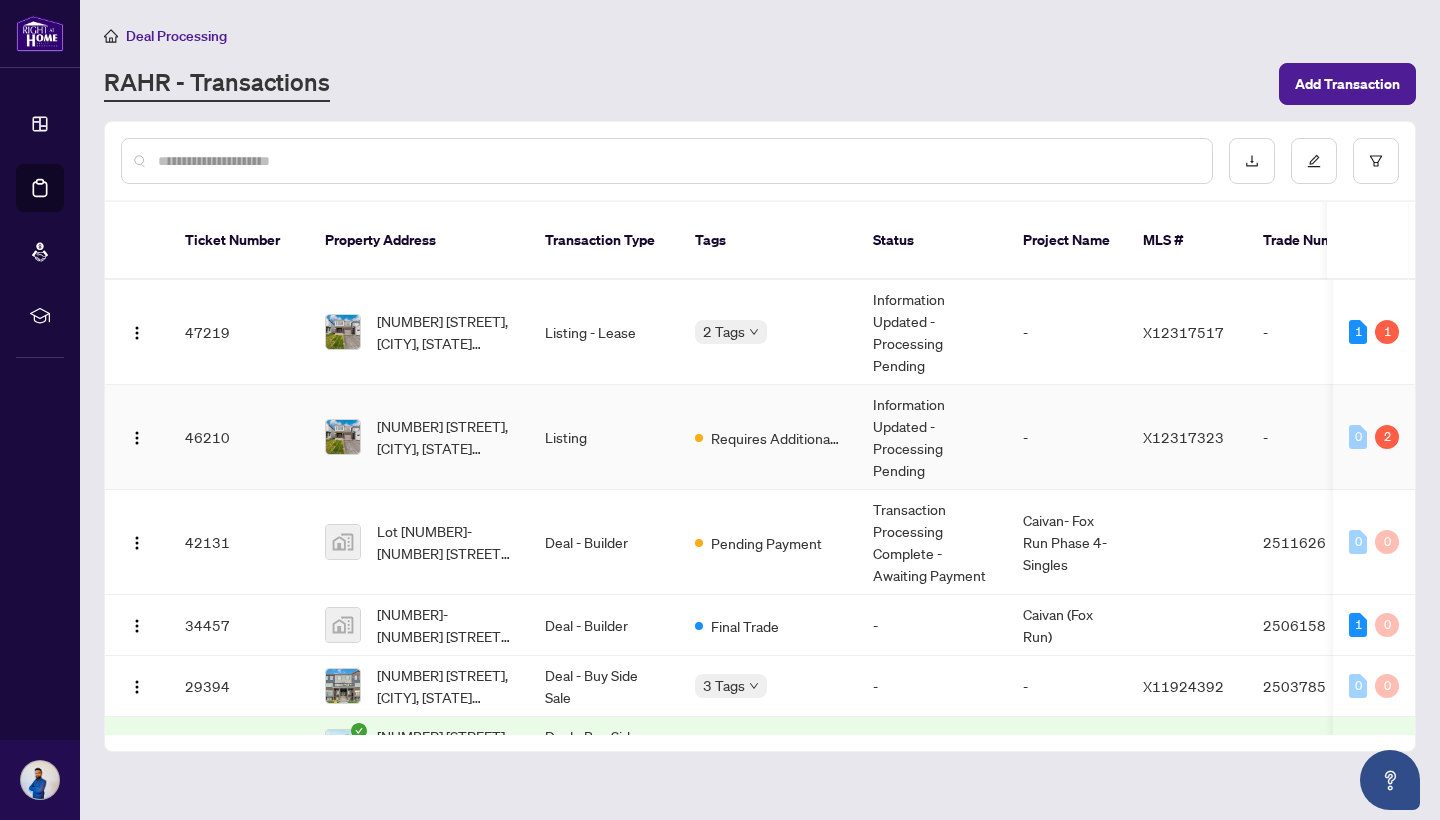 click on "Requires Additional Docs" at bounding box center [768, 437] 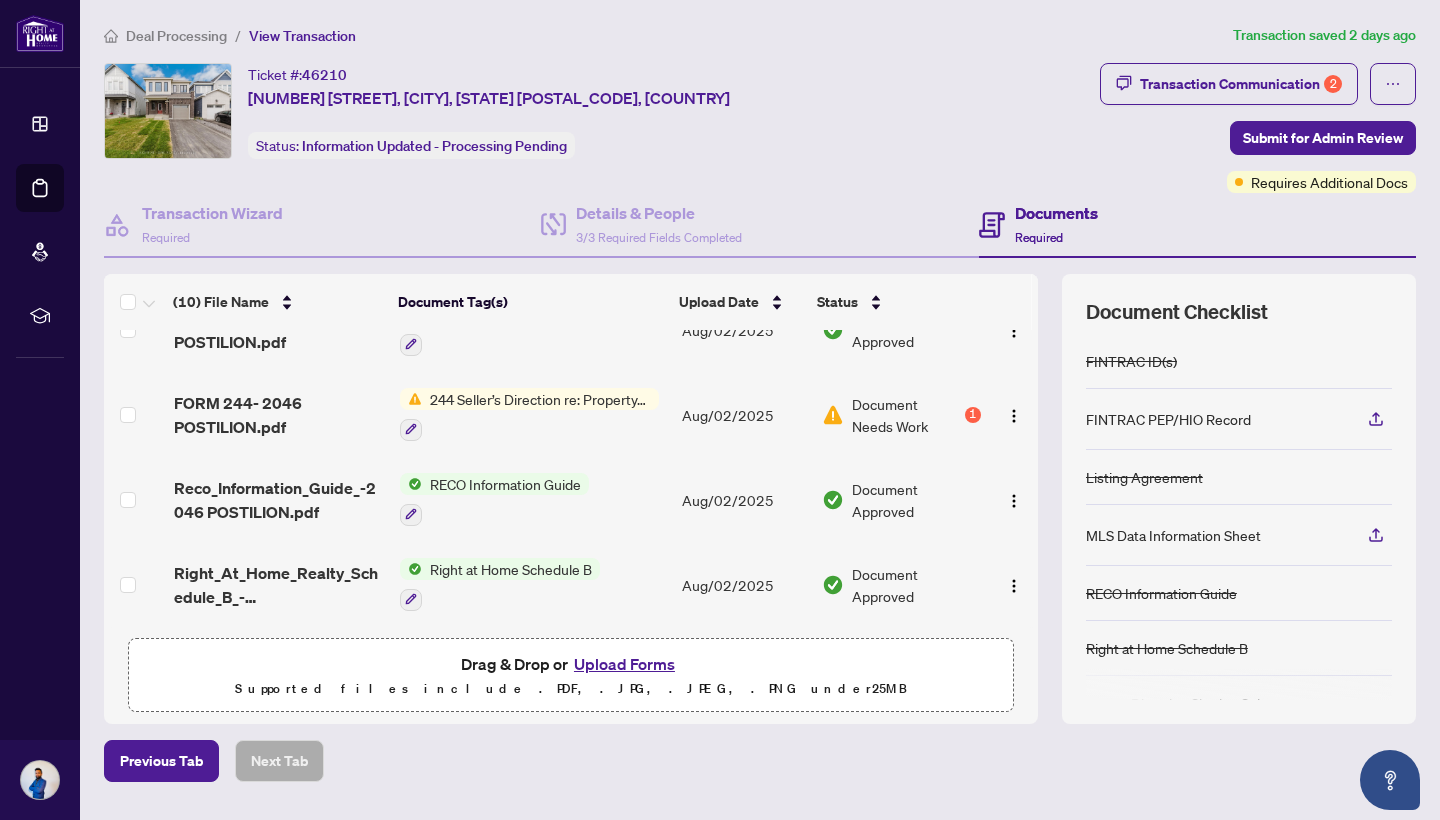 scroll, scrollTop: 559, scrollLeft: 0, axis: vertical 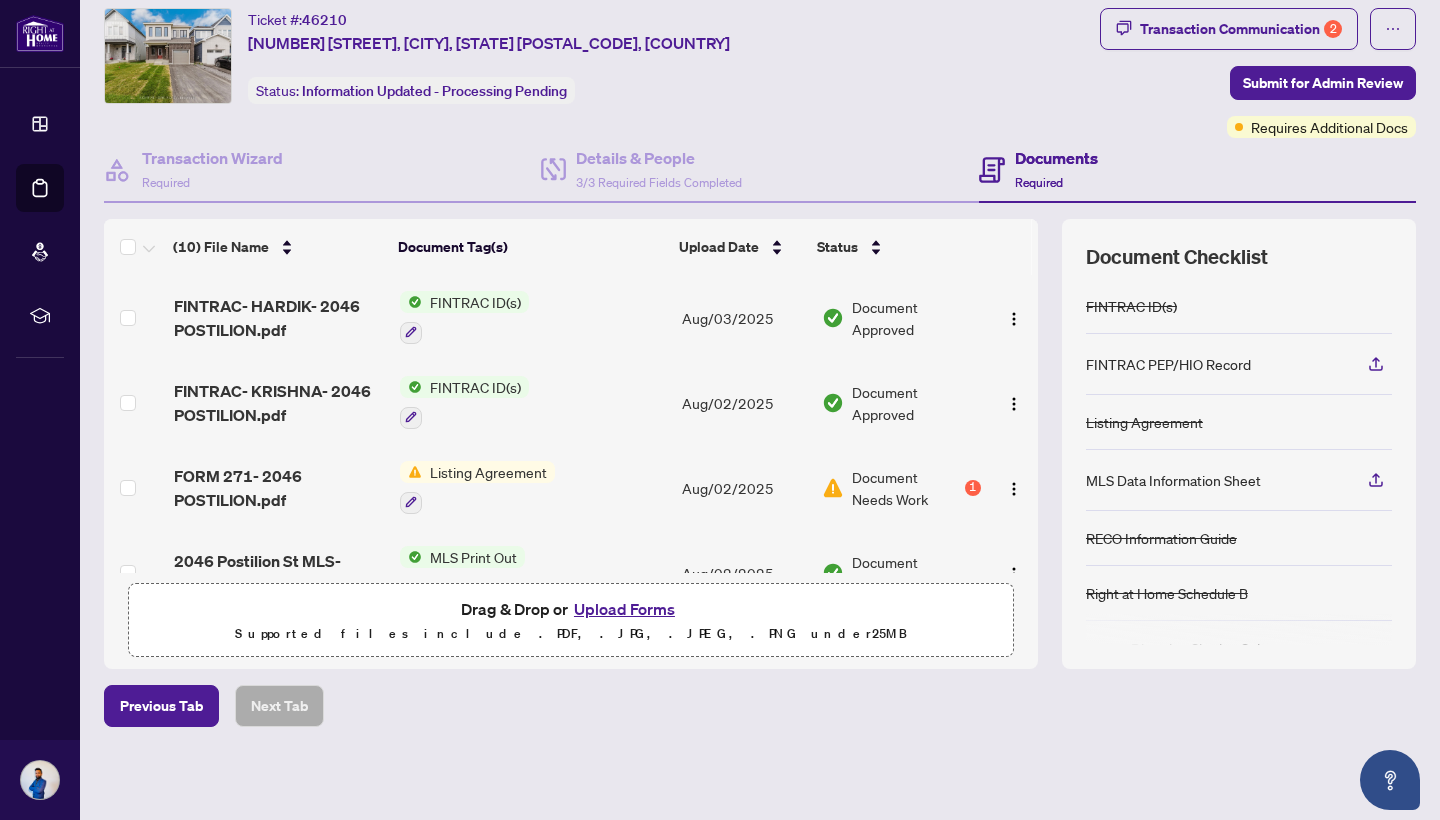click on "Ticket #:  [NUMBER] [NUMBER] [STREET], [CITY], [STATE] [POSTAL_CODE], [COUNTRY] Status:   Information Updated - Processing Pending" at bounding box center (598, 56) 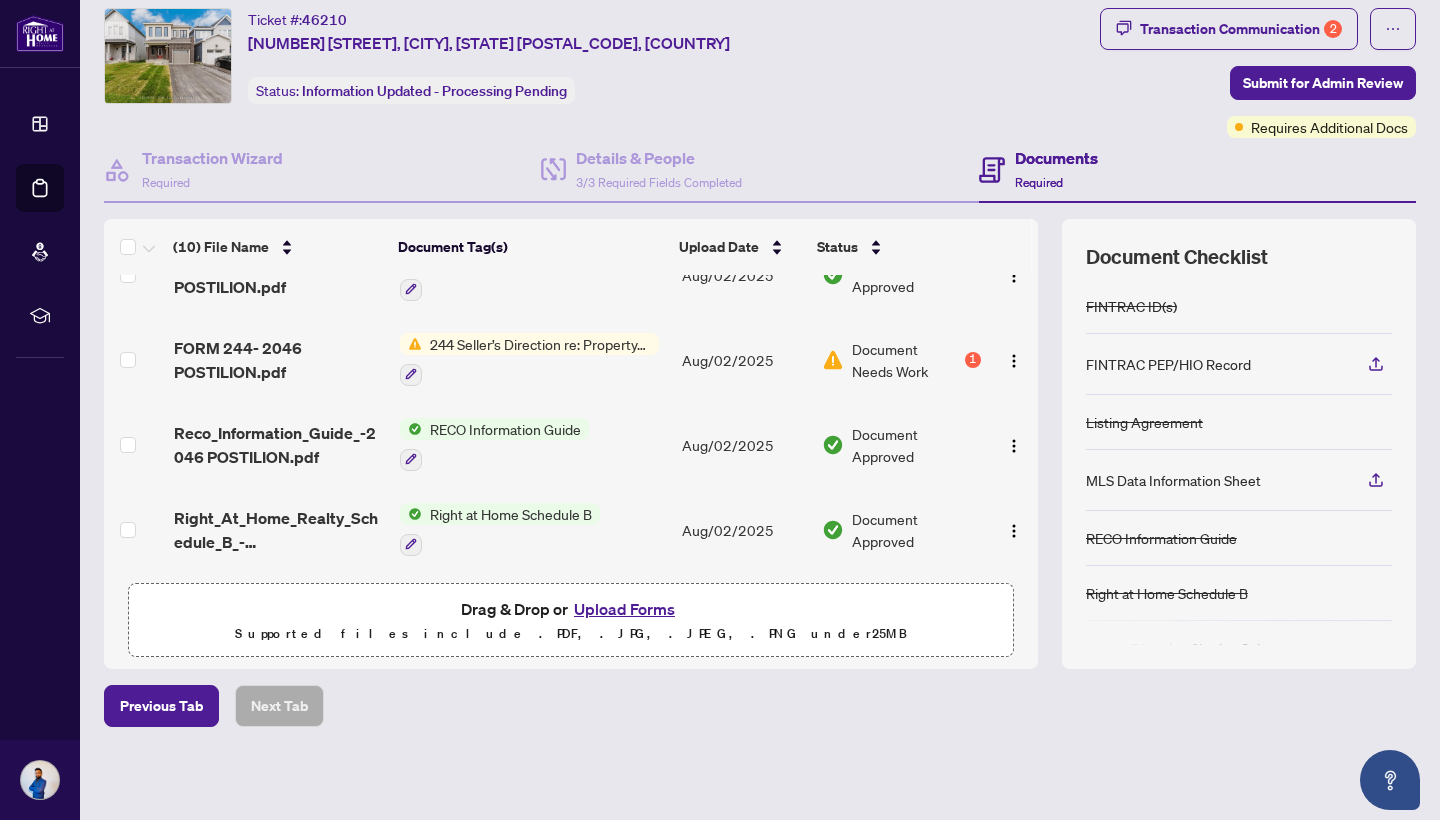 scroll, scrollTop: 559, scrollLeft: 0, axis: vertical 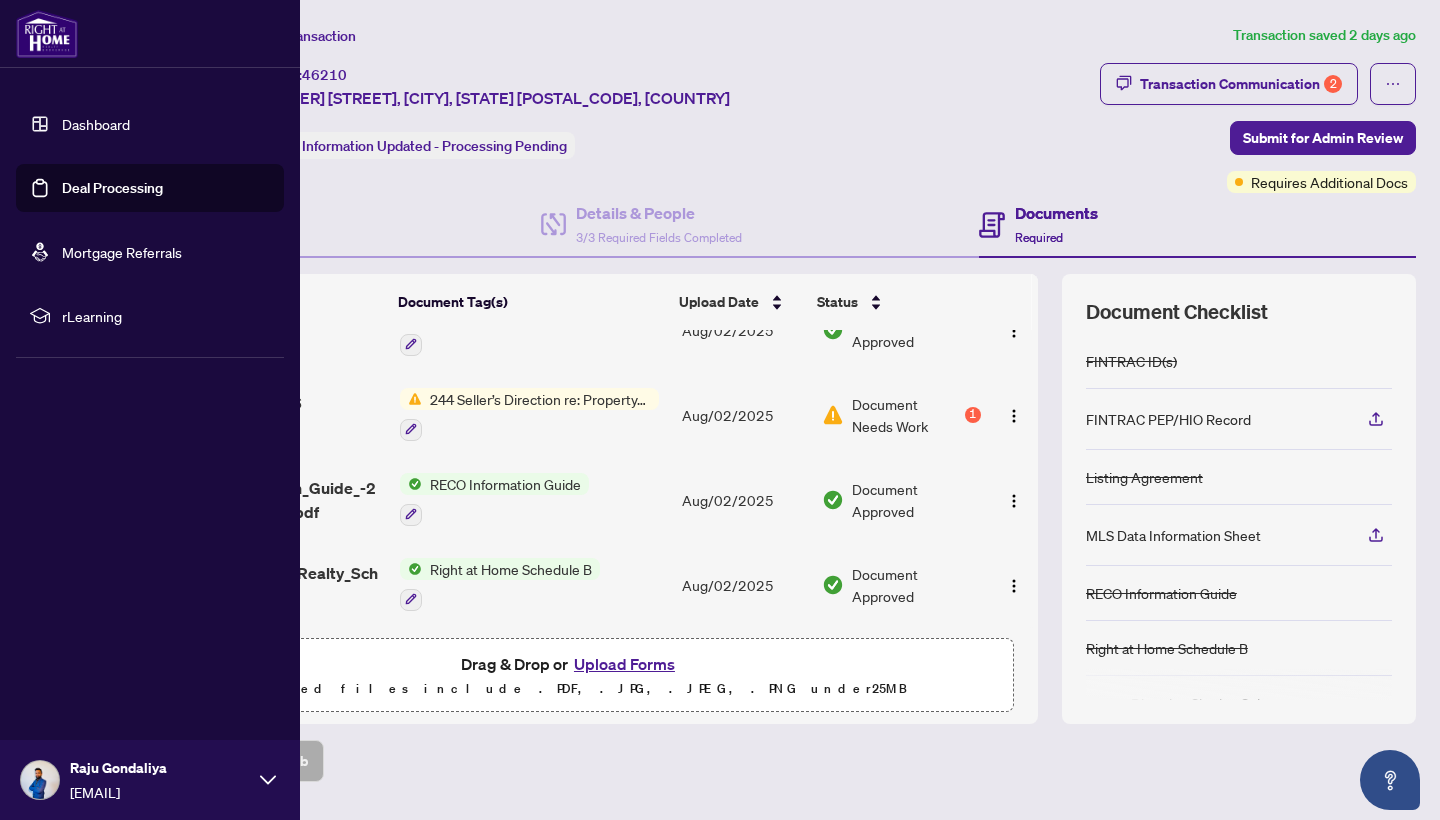 click on "Deal Processing" at bounding box center (112, 188) 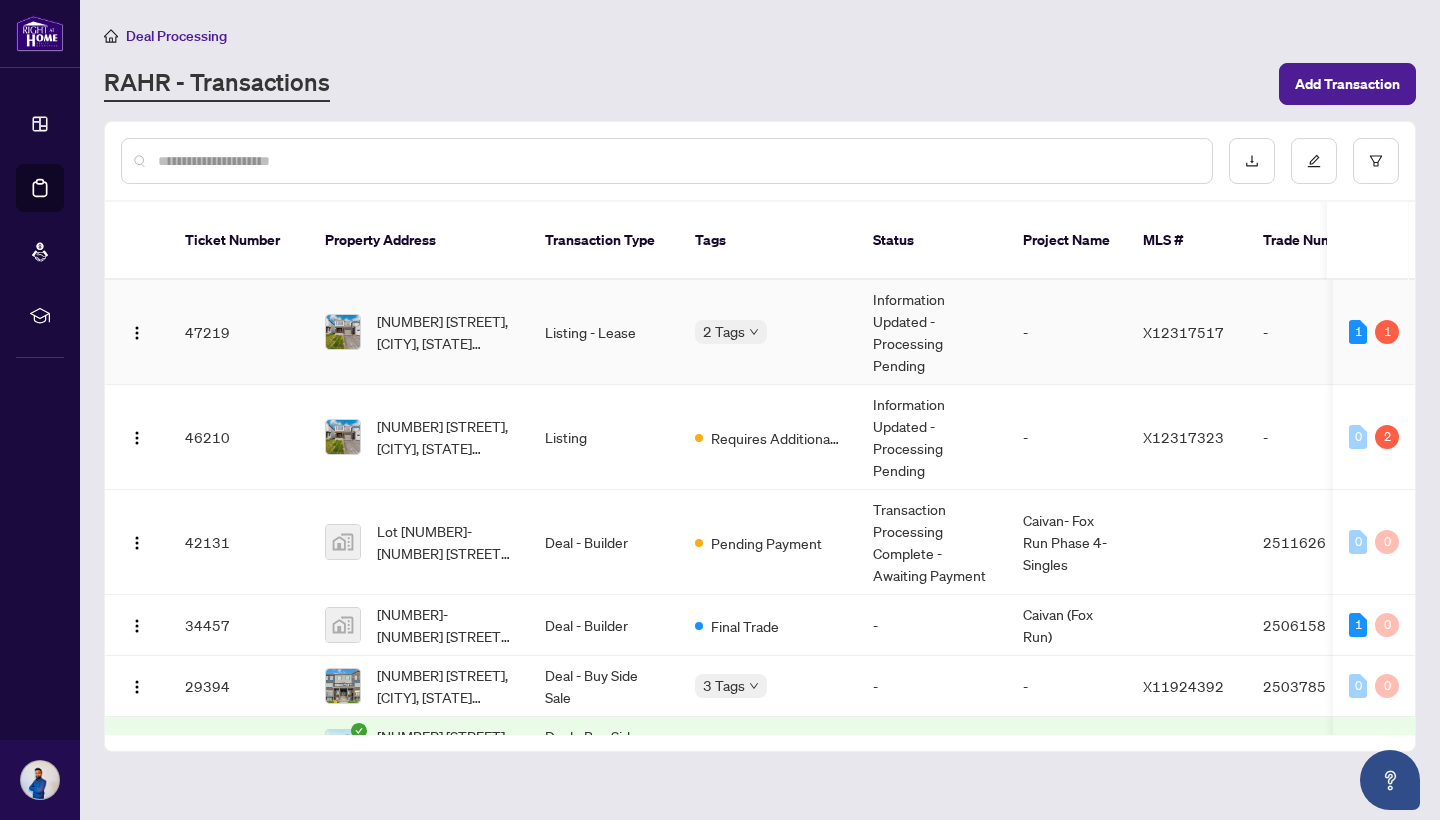 click on "Listing - Lease" at bounding box center (604, 332) 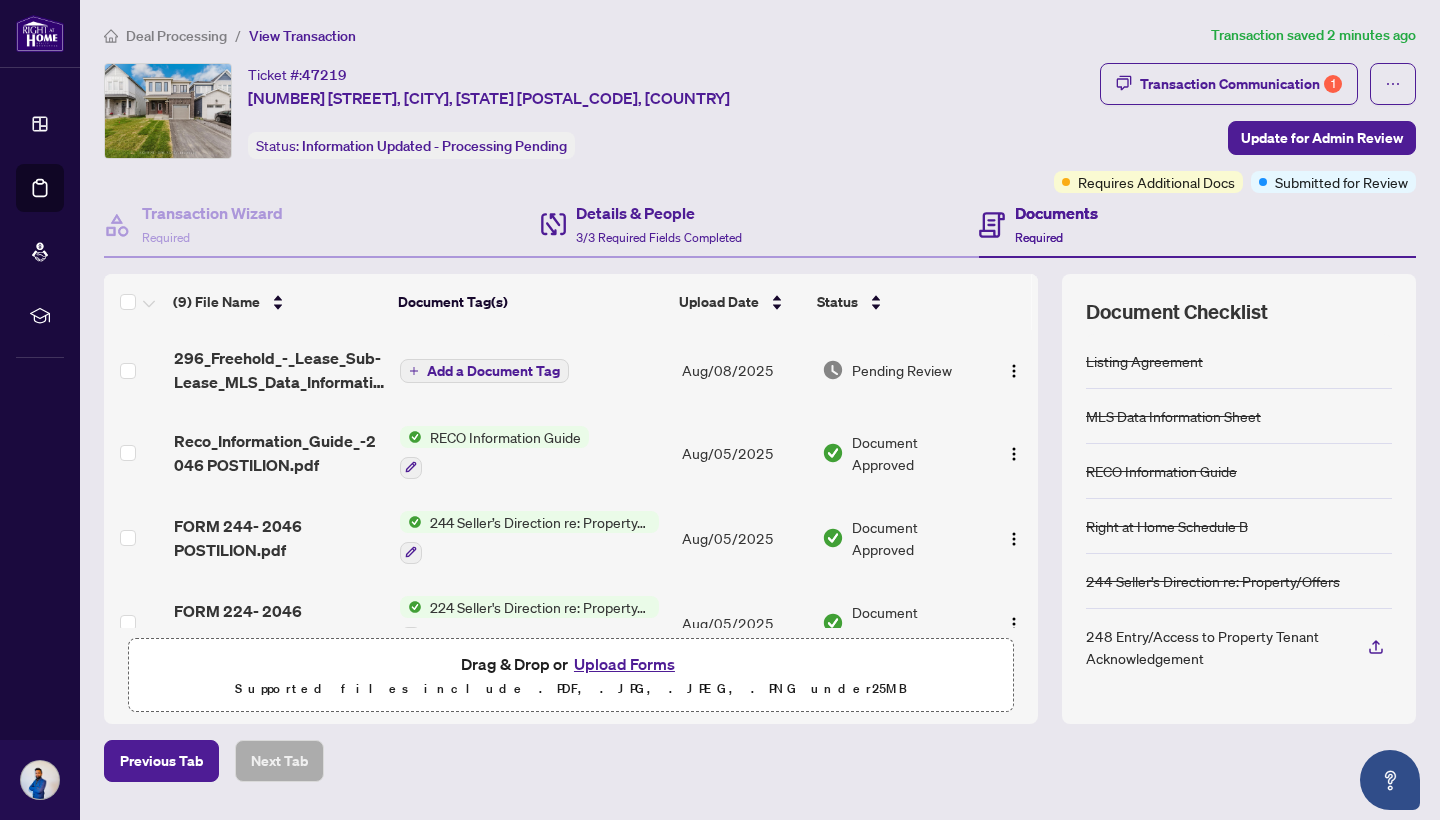 scroll, scrollTop: 0, scrollLeft: 0, axis: both 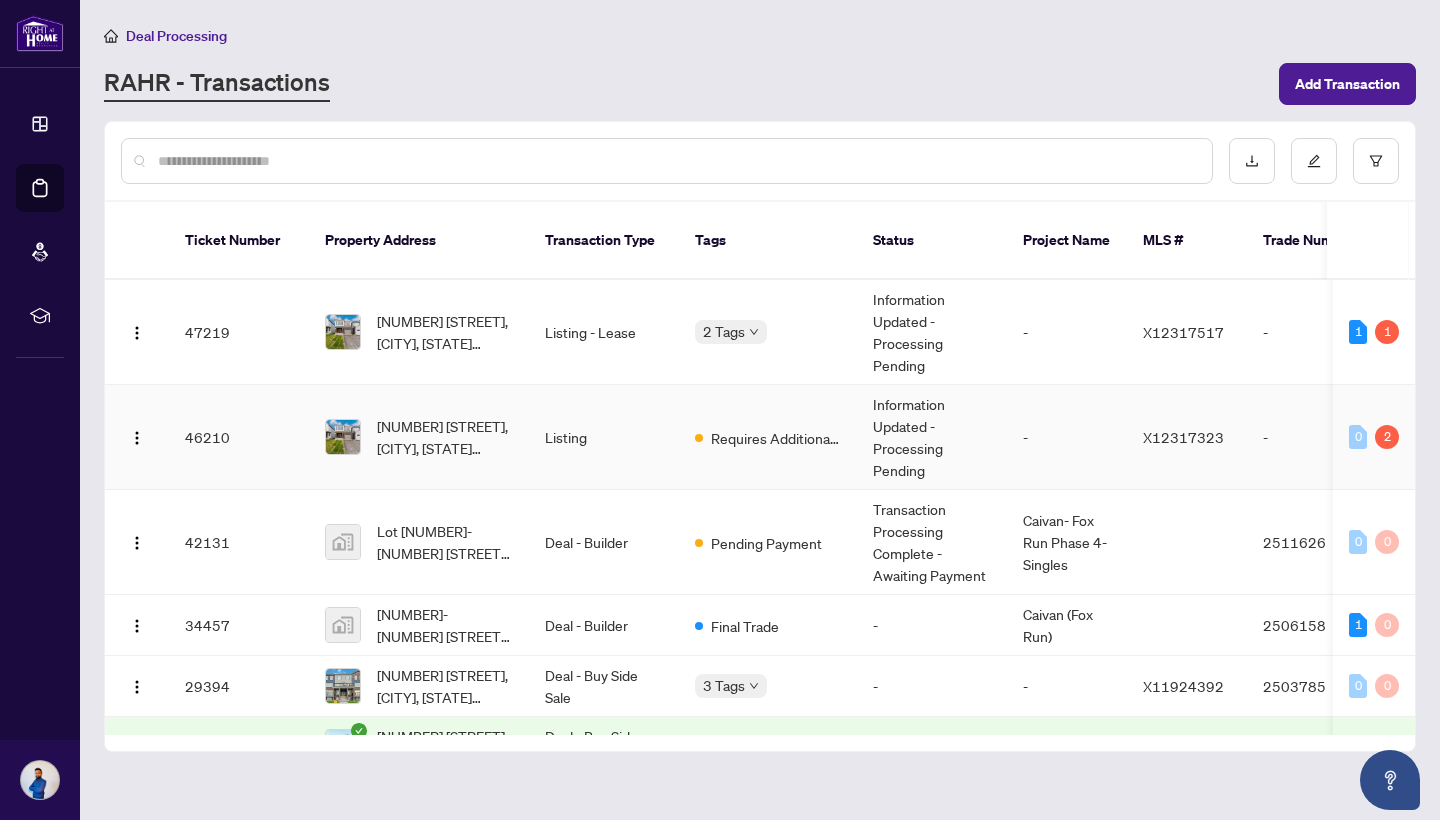click on "Listing" at bounding box center (604, 437) 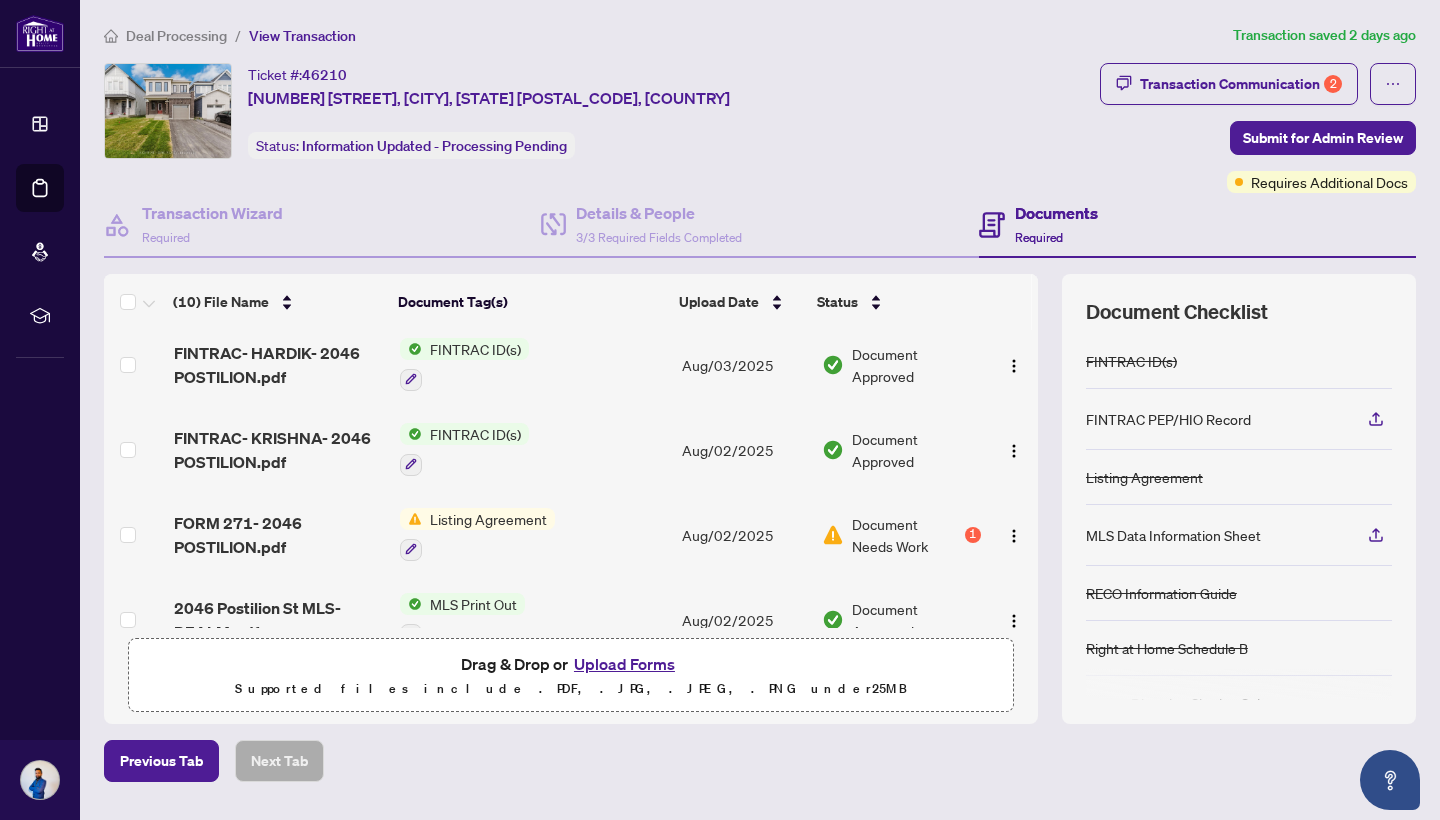 scroll, scrollTop: 37, scrollLeft: 0, axis: vertical 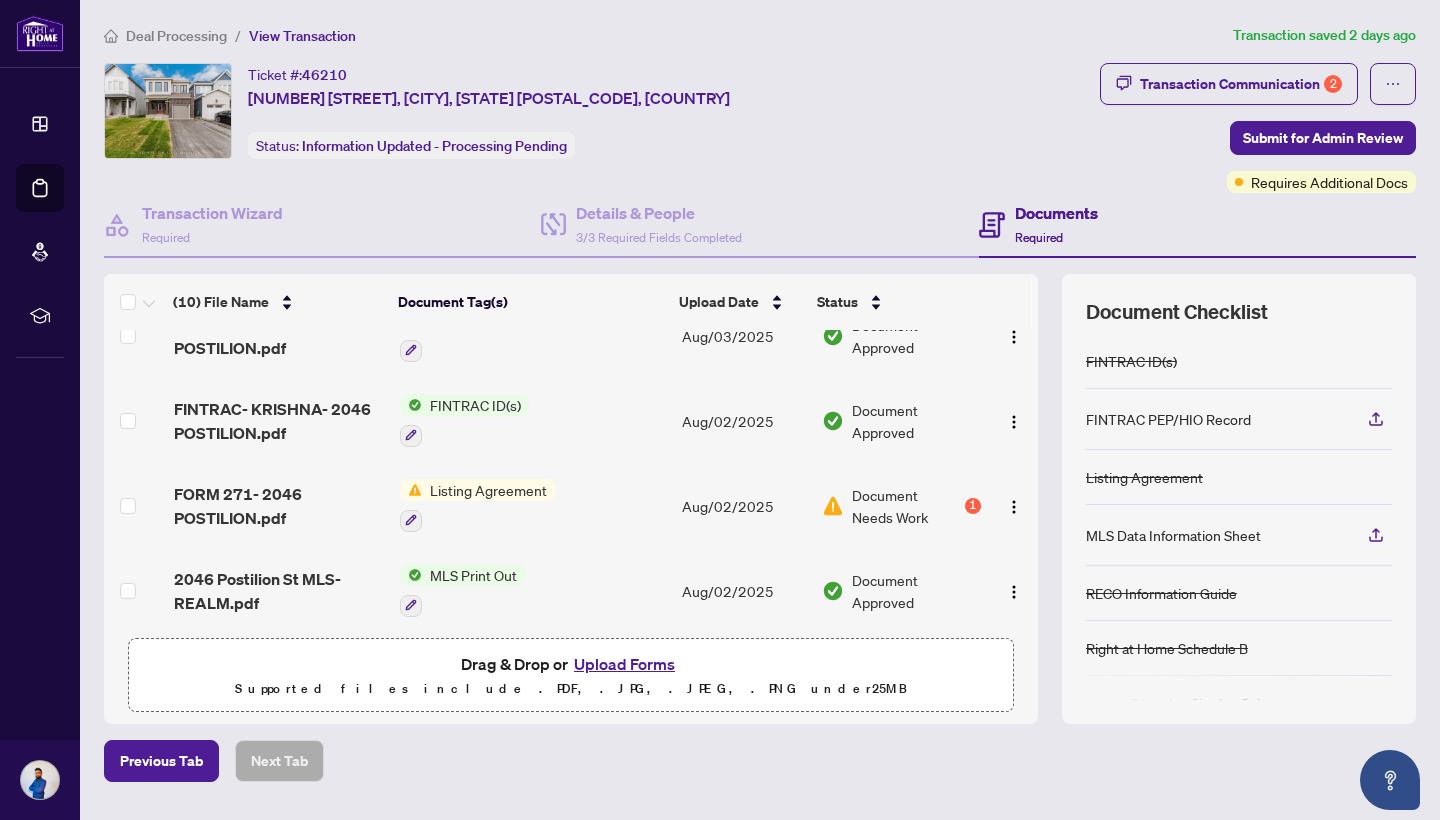 click on "FORM 271- 2046 POSTILION.pdf" at bounding box center [279, 506] 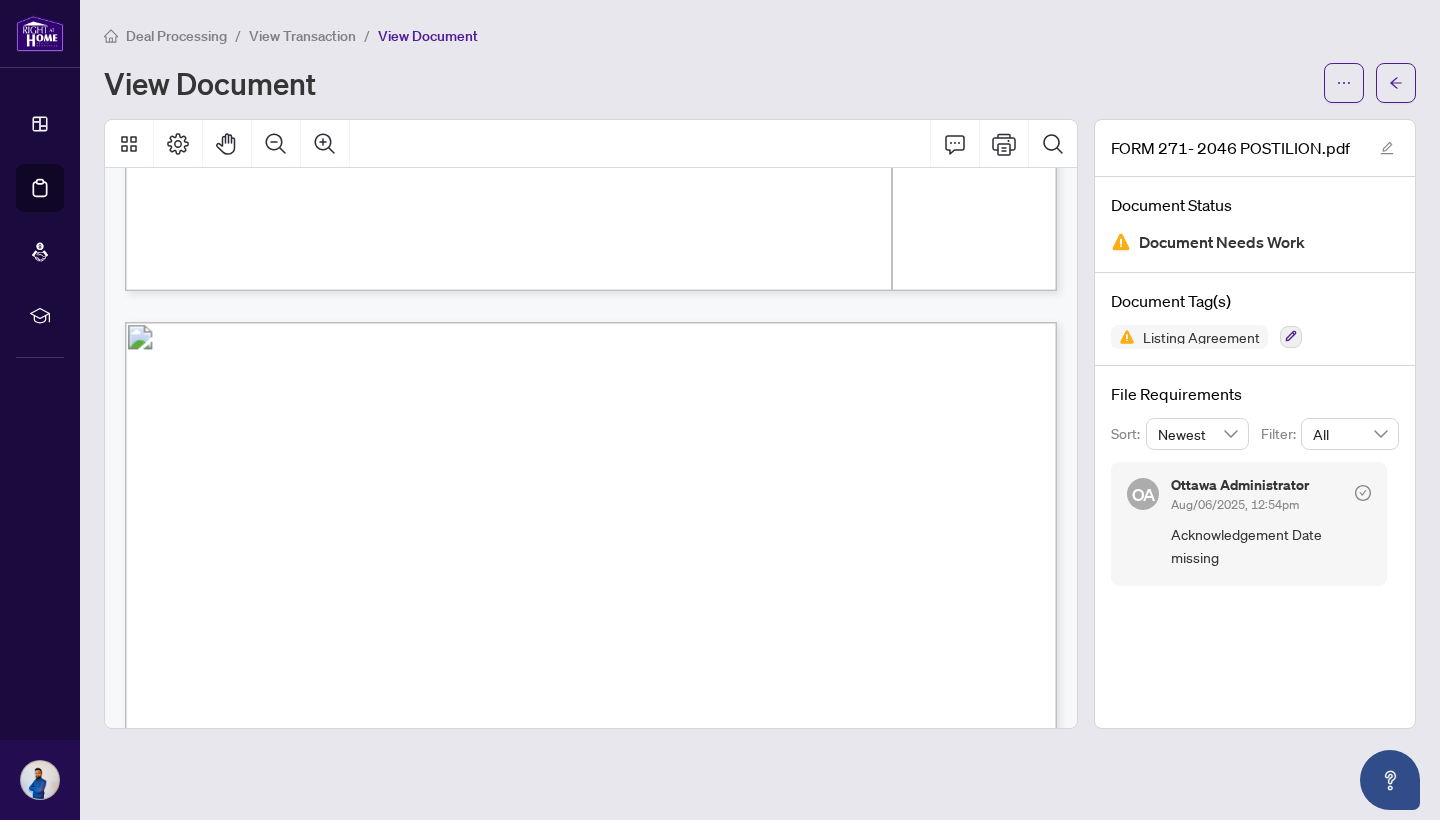 scroll, scrollTop: 1262, scrollLeft: 0, axis: vertical 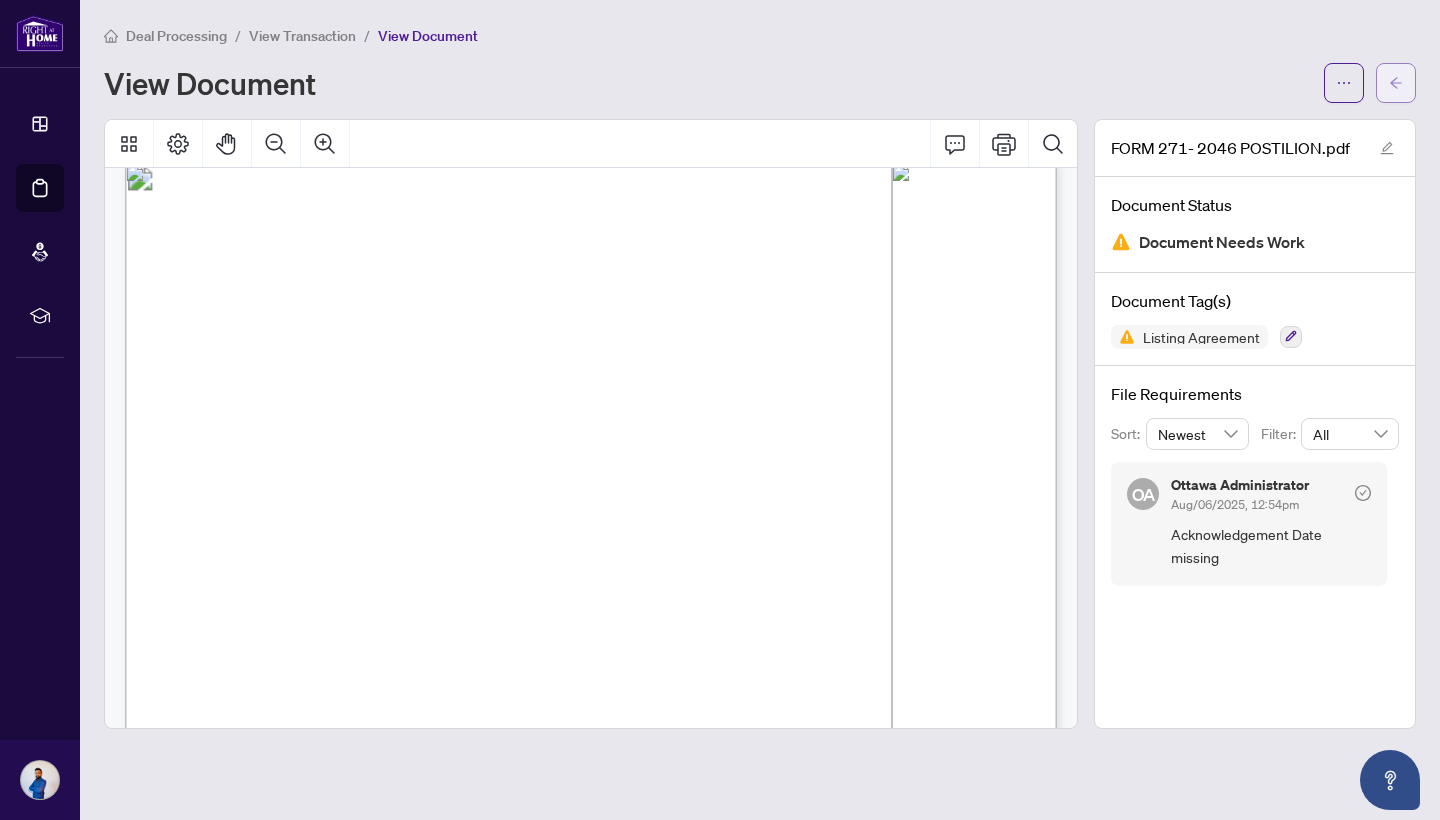click 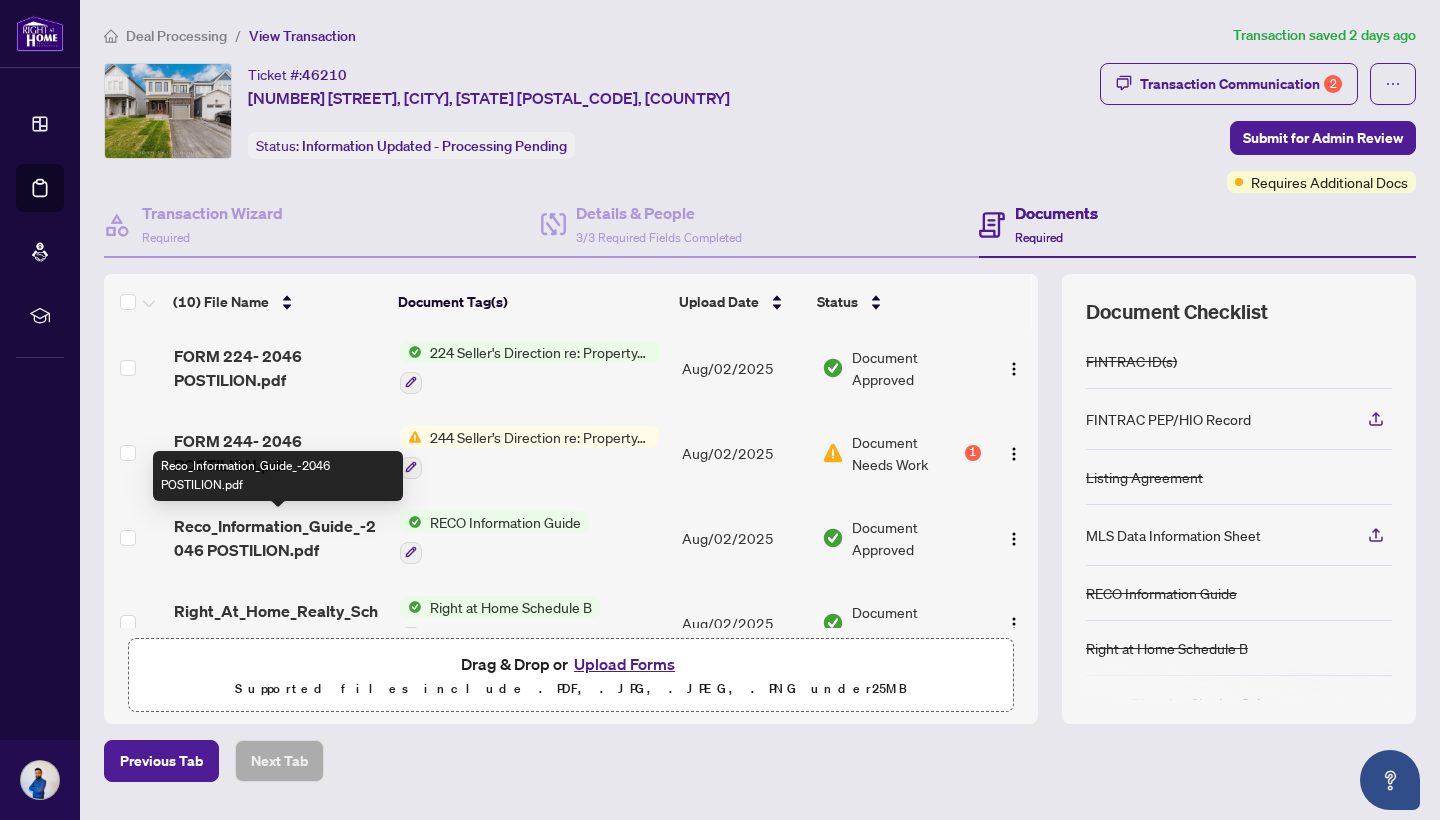 scroll, scrollTop: 512, scrollLeft: 0, axis: vertical 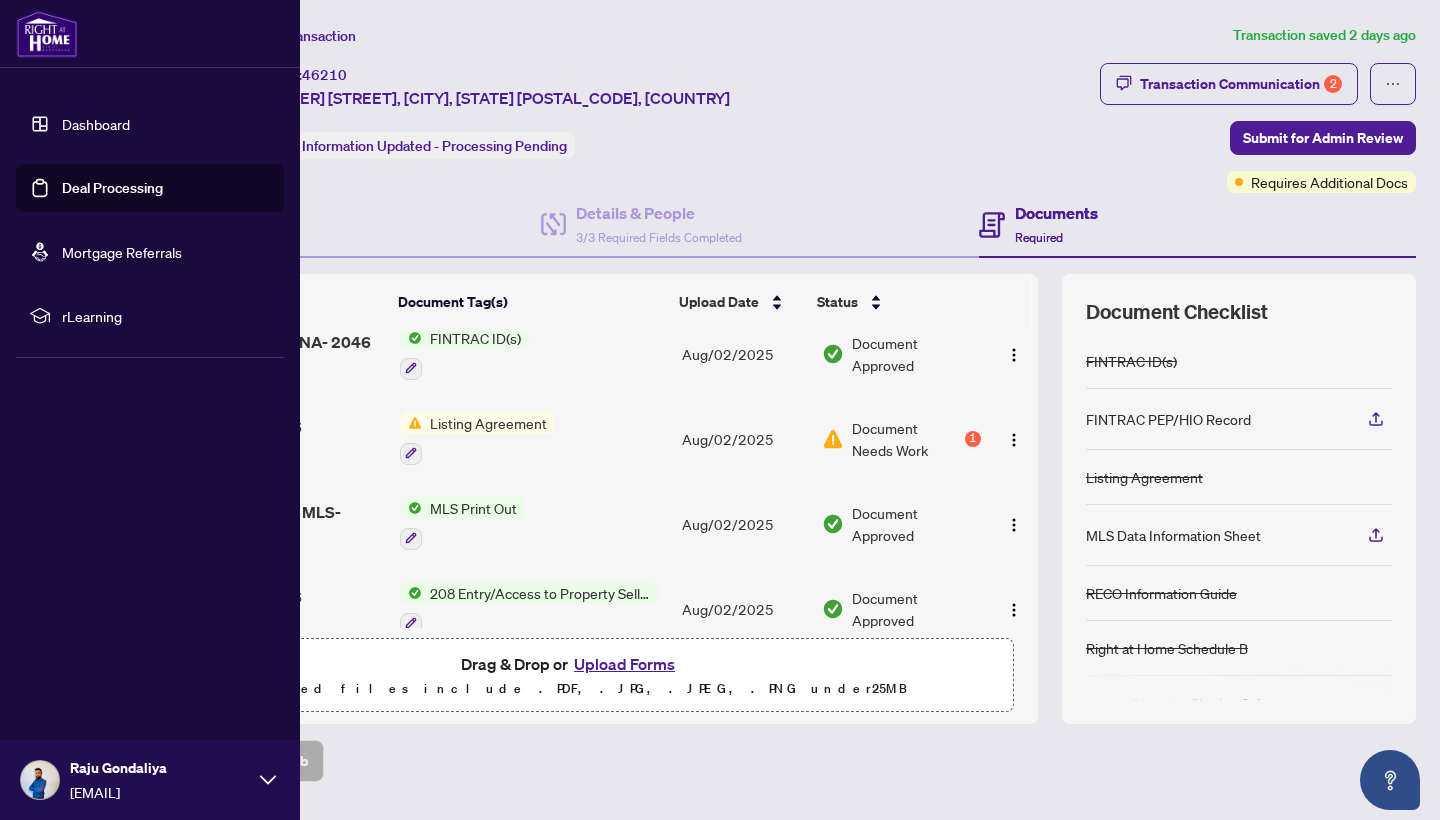 click on "Deal Processing" at bounding box center (112, 188) 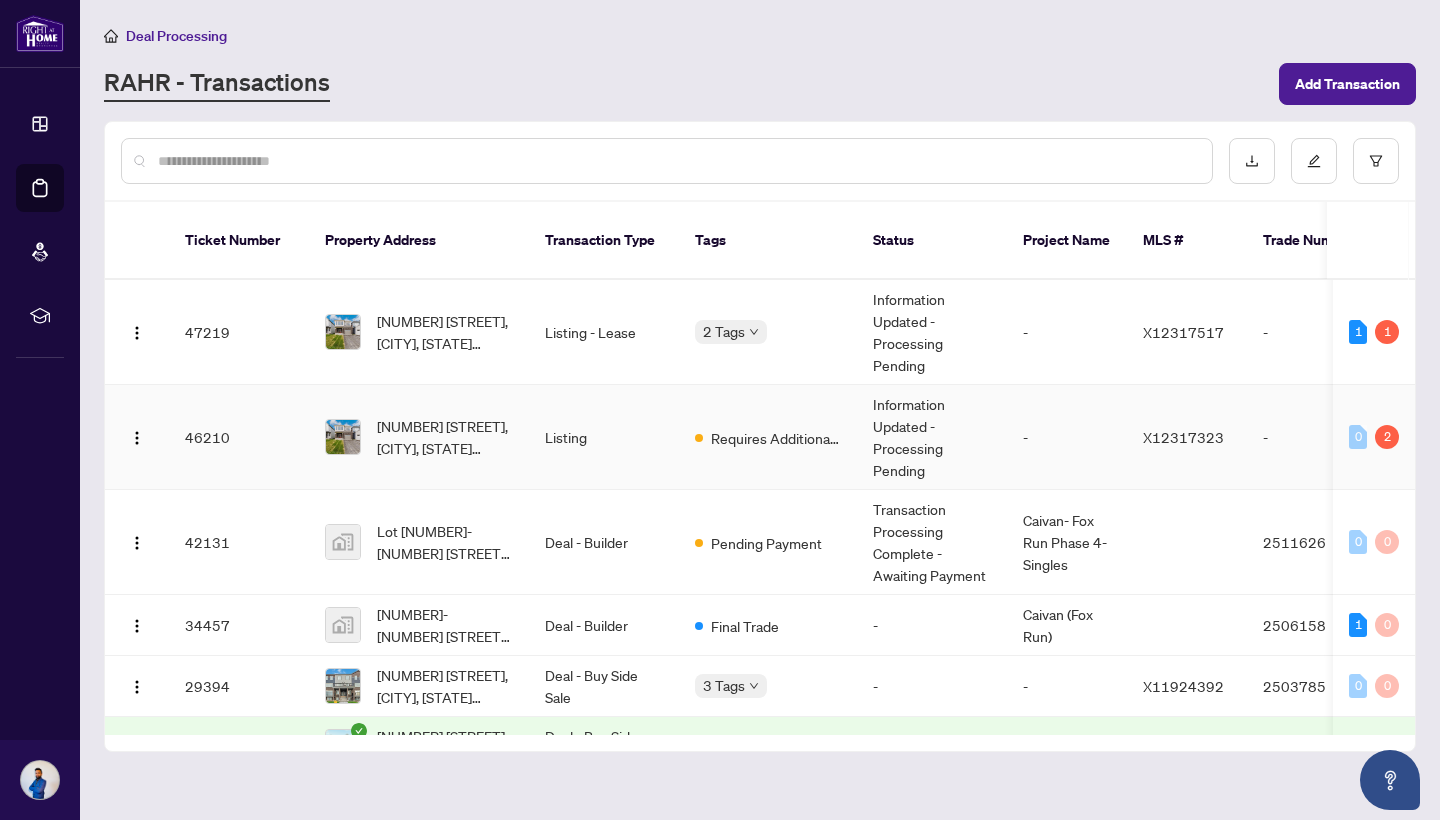 click on "Listing" at bounding box center (604, 437) 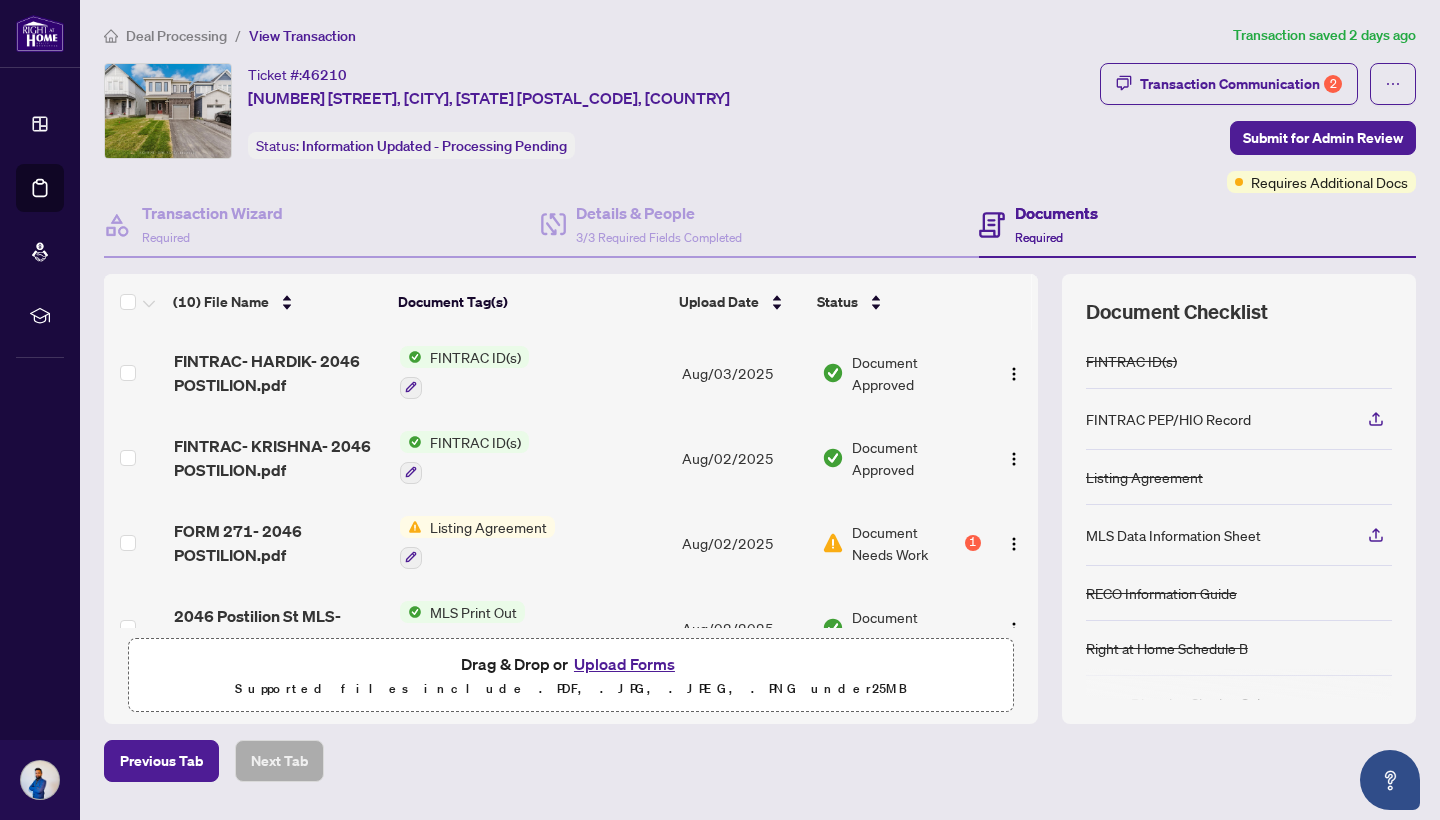 scroll, scrollTop: -2, scrollLeft: 0, axis: vertical 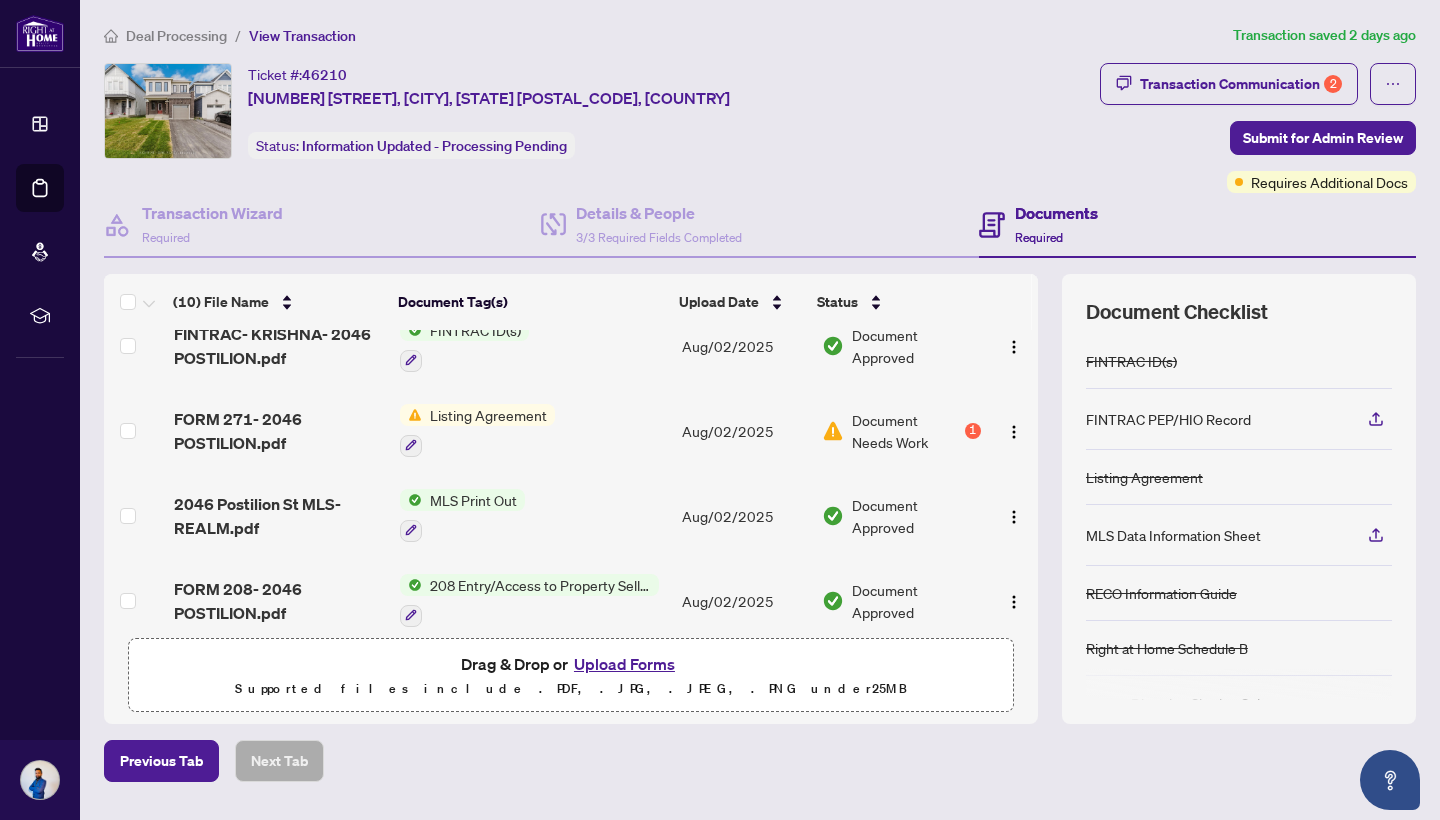 click on "2046 Postilion St  MLS-REALM.pdf" at bounding box center (279, 516) 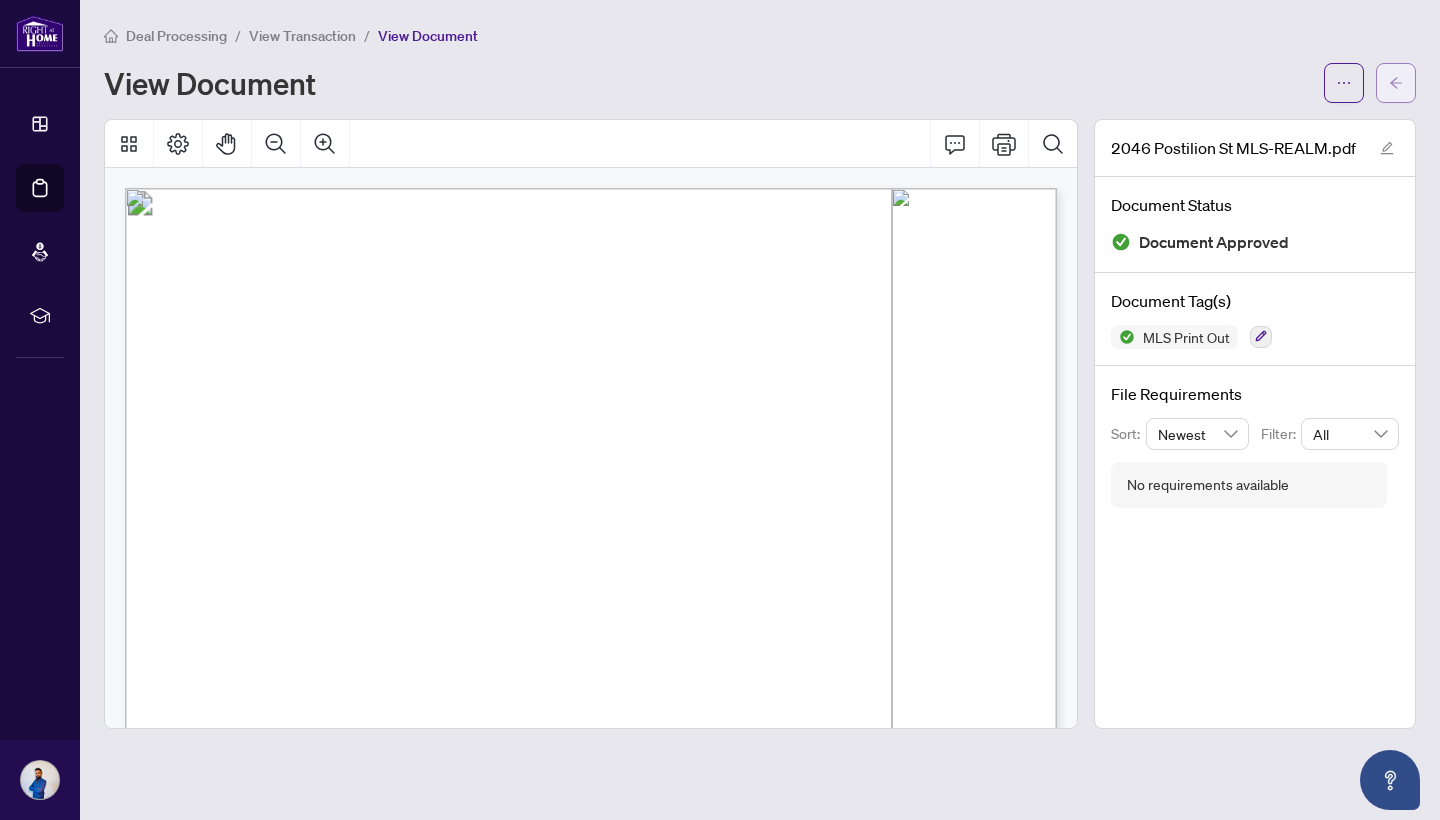 scroll, scrollTop: 0, scrollLeft: 0, axis: both 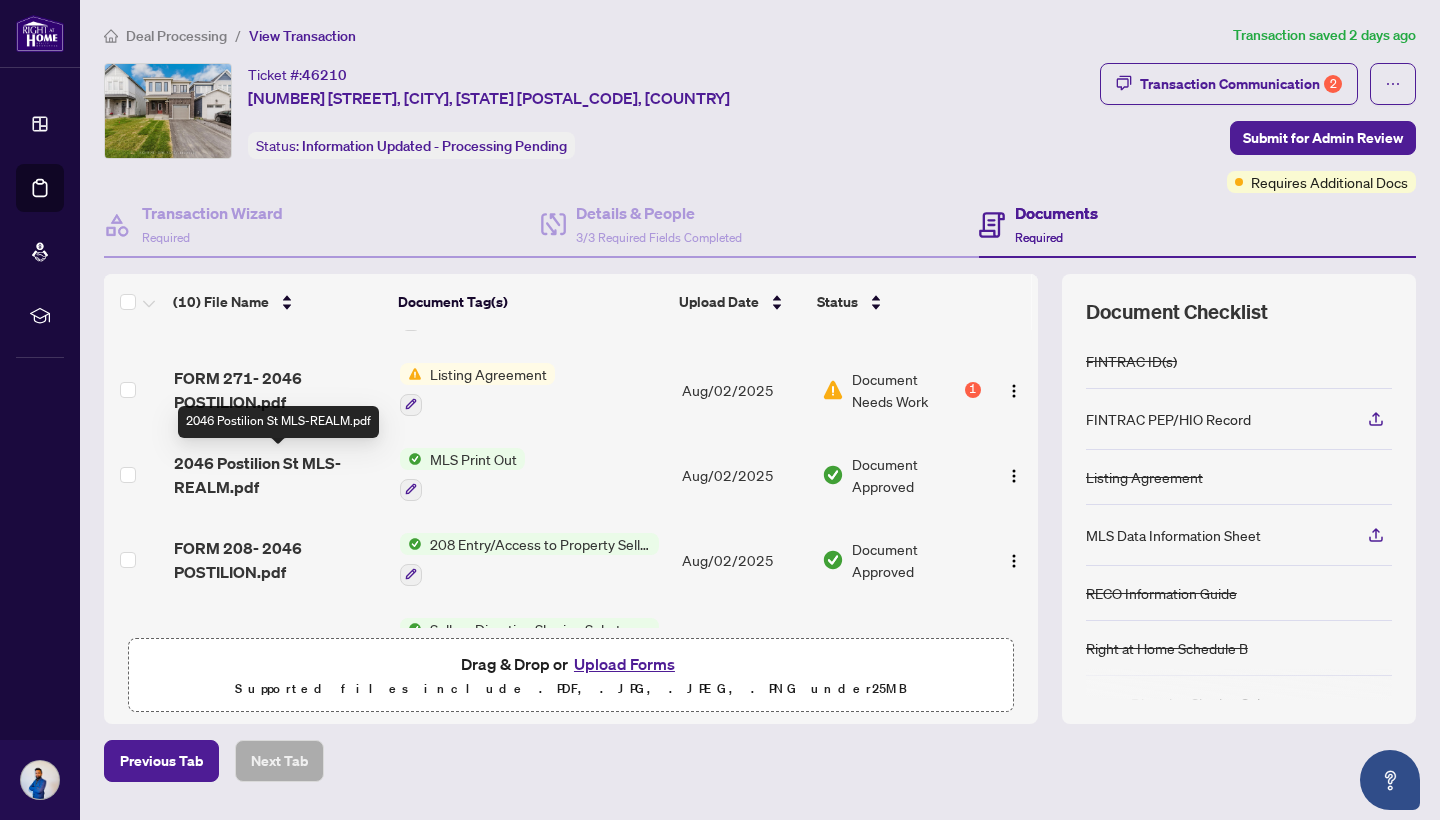 click on "2046 Postilion St  MLS-REALM.pdf" at bounding box center [279, 475] 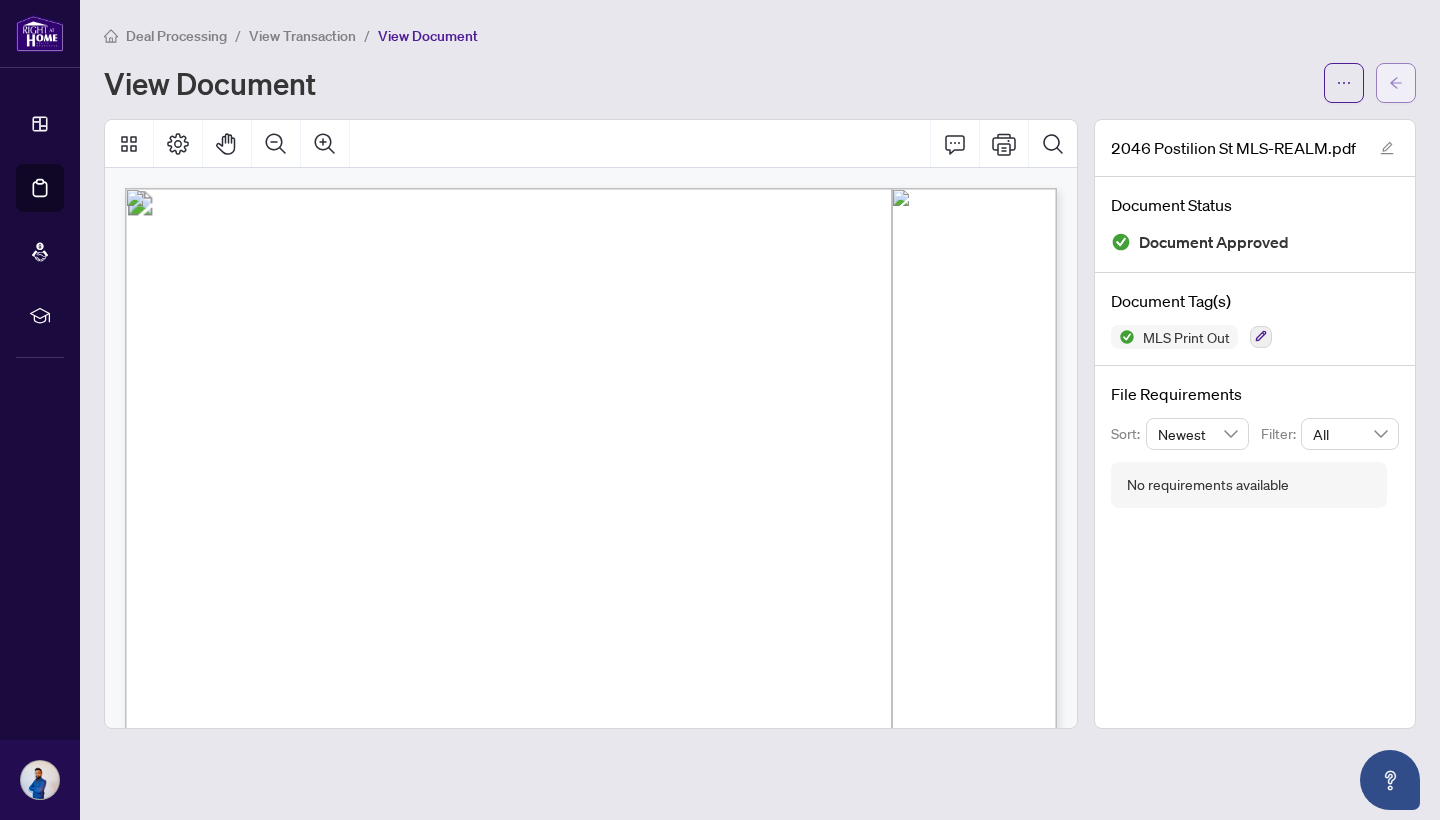 click 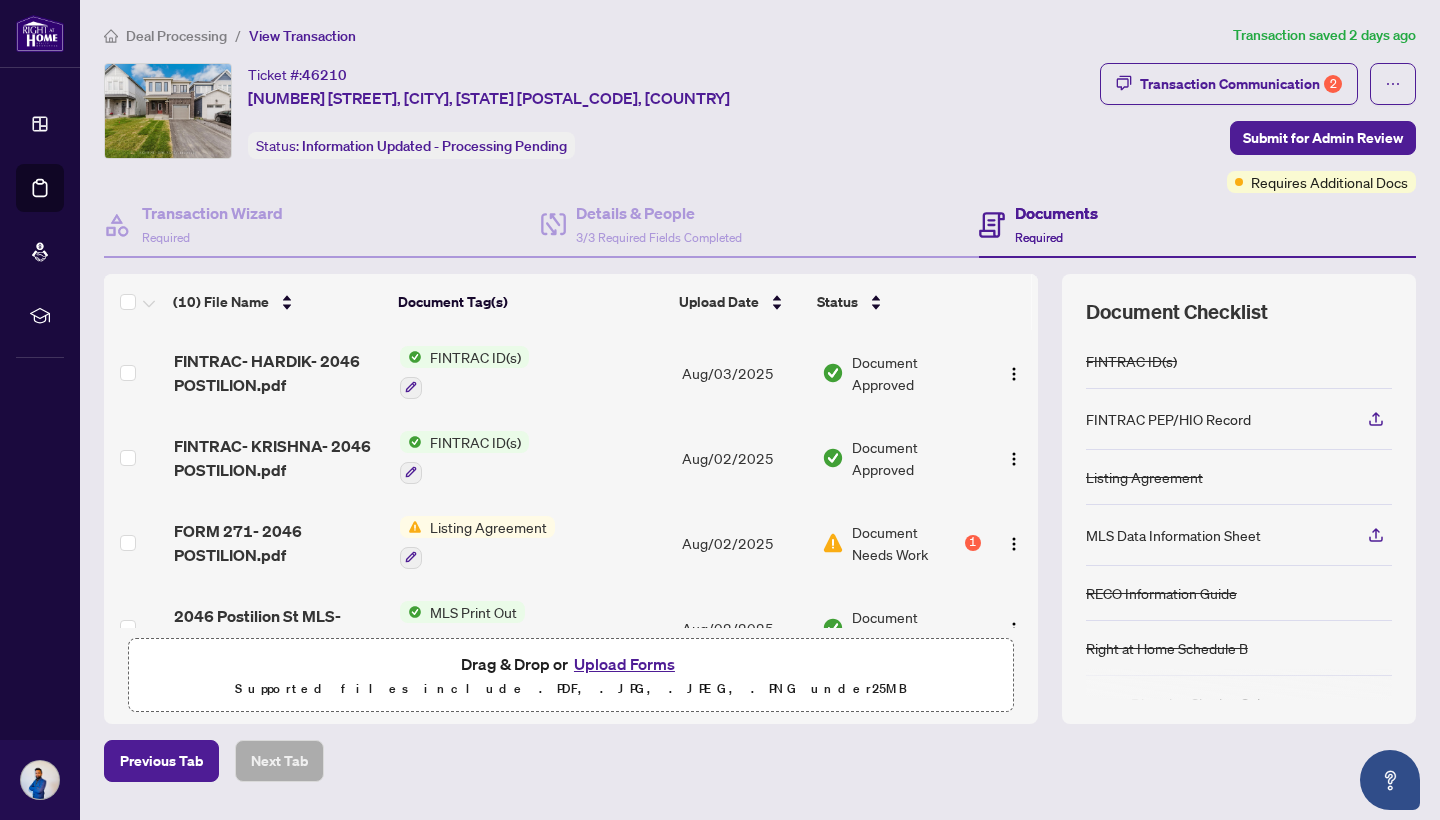 scroll, scrollTop: 0, scrollLeft: 0, axis: both 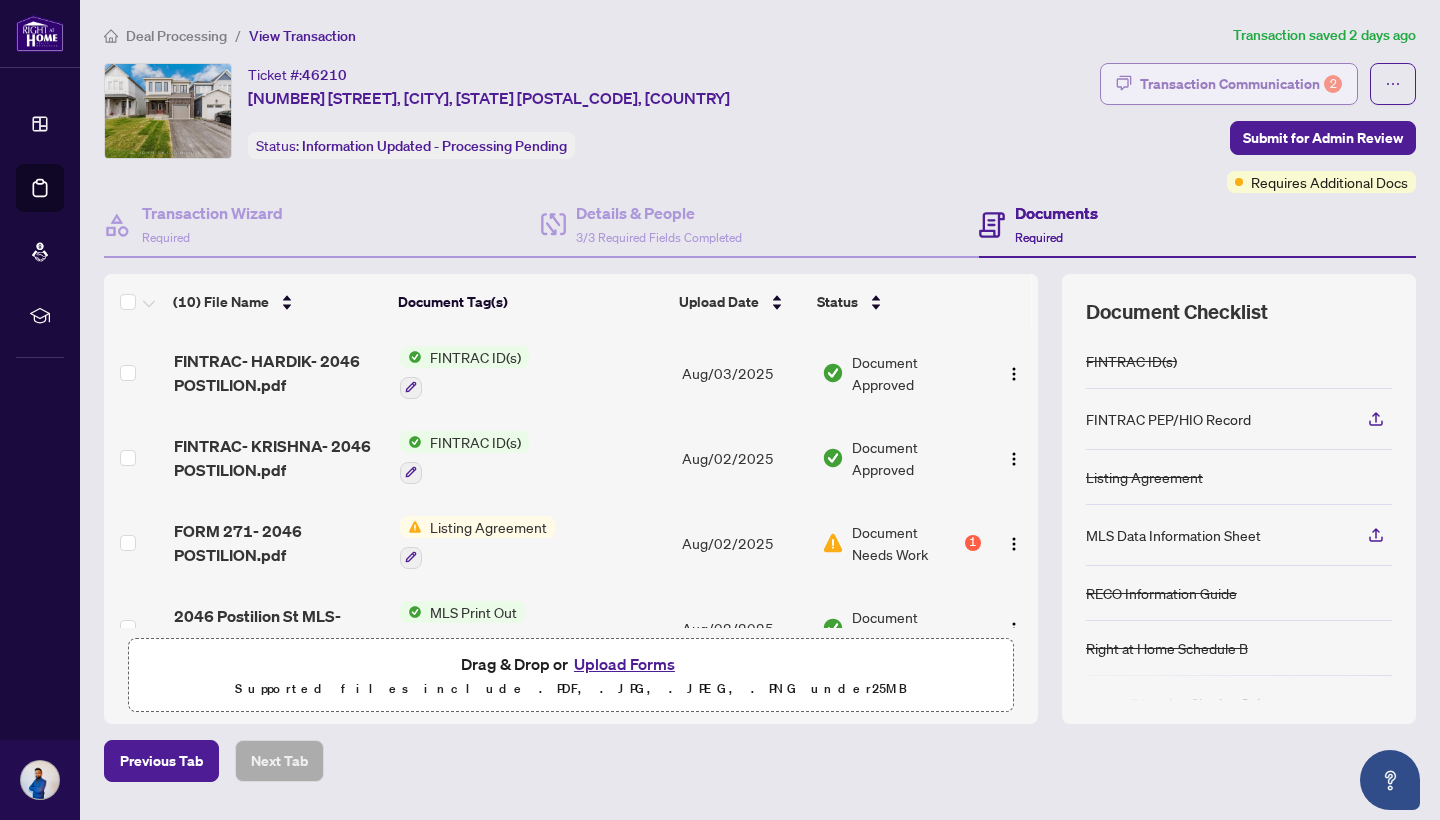 click on "Transaction Communication 2" at bounding box center [1229, 84] 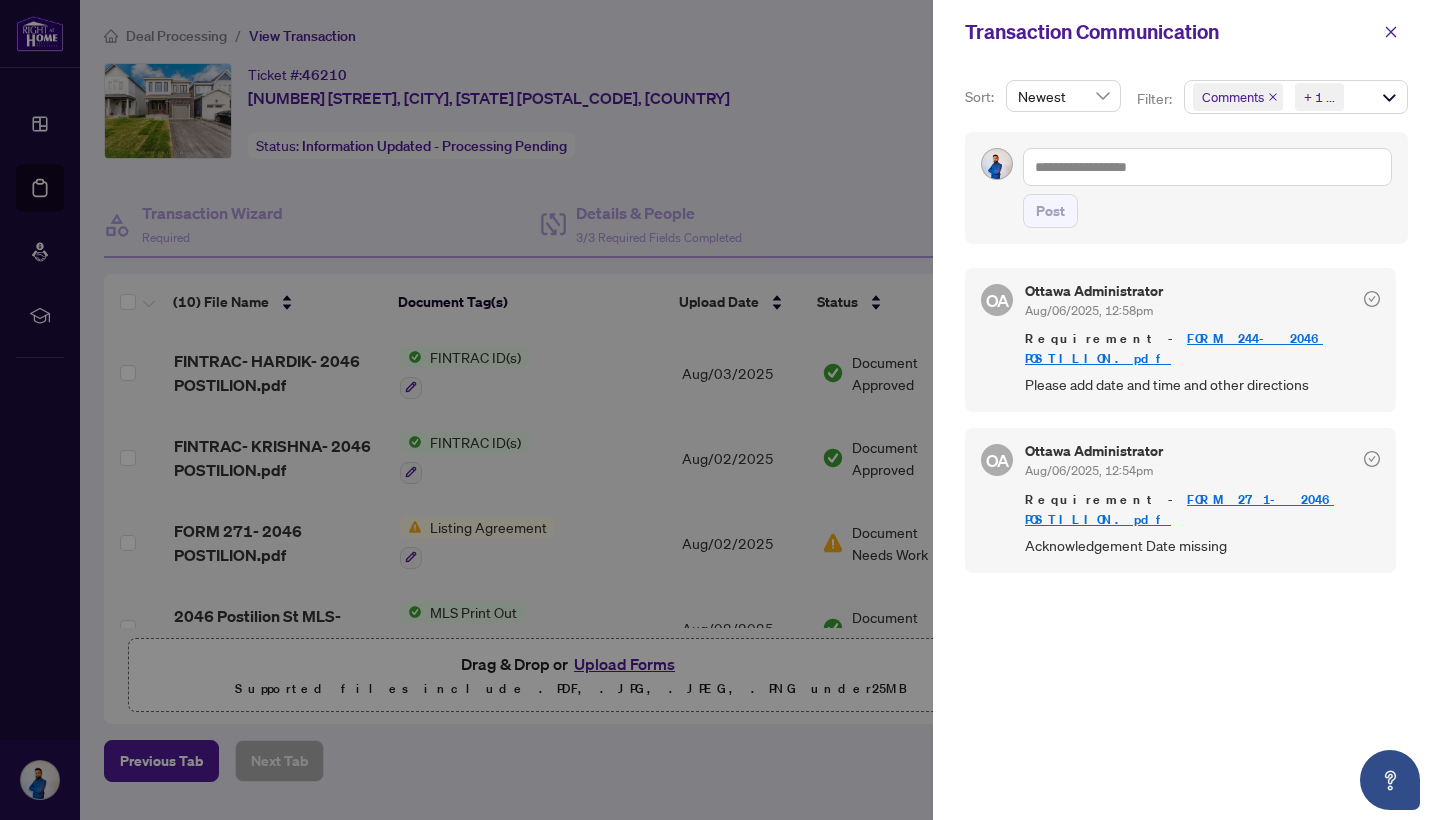 click at bounding box center [720, 410] 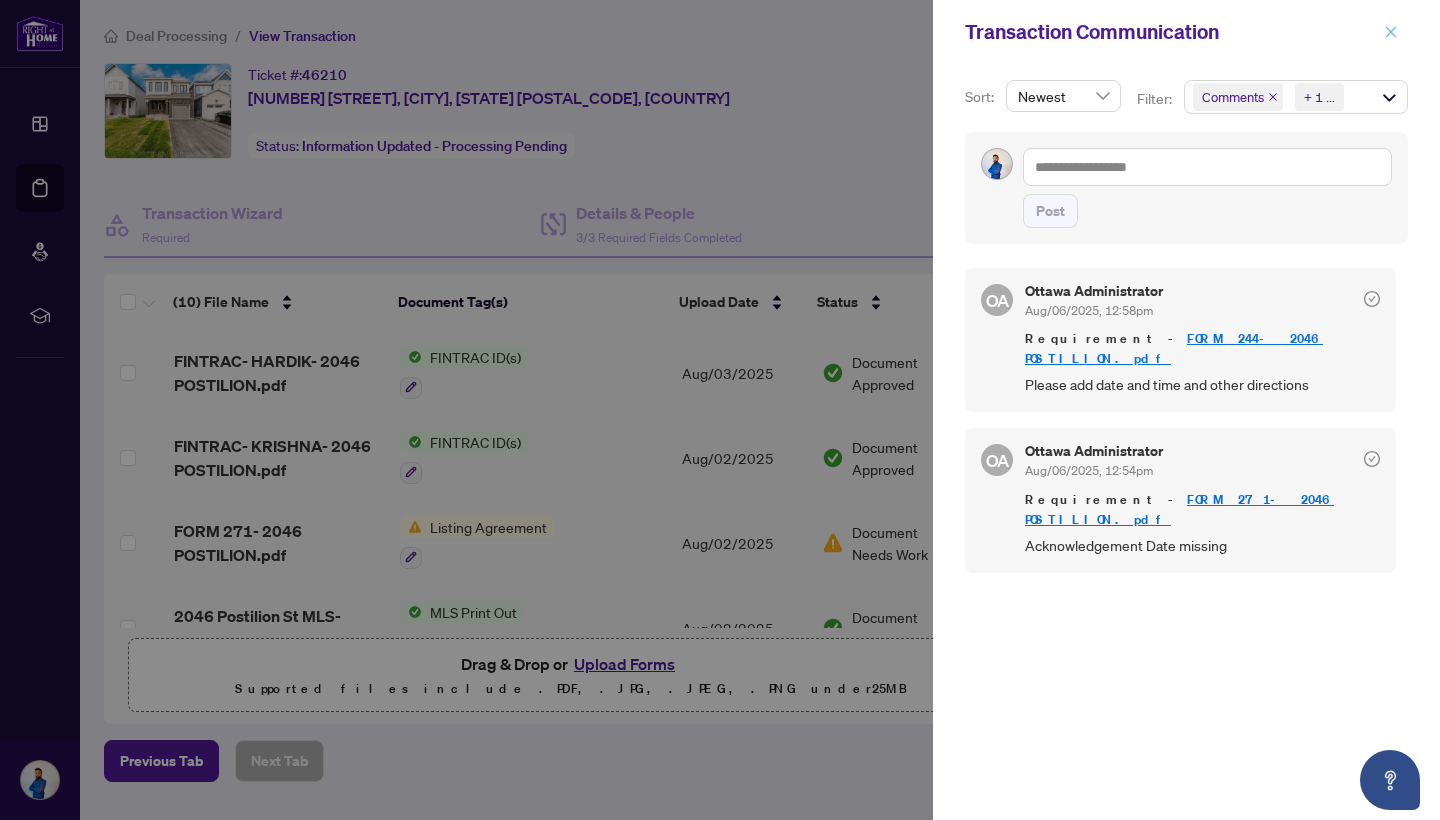 click at bounding box center (1391, 32) 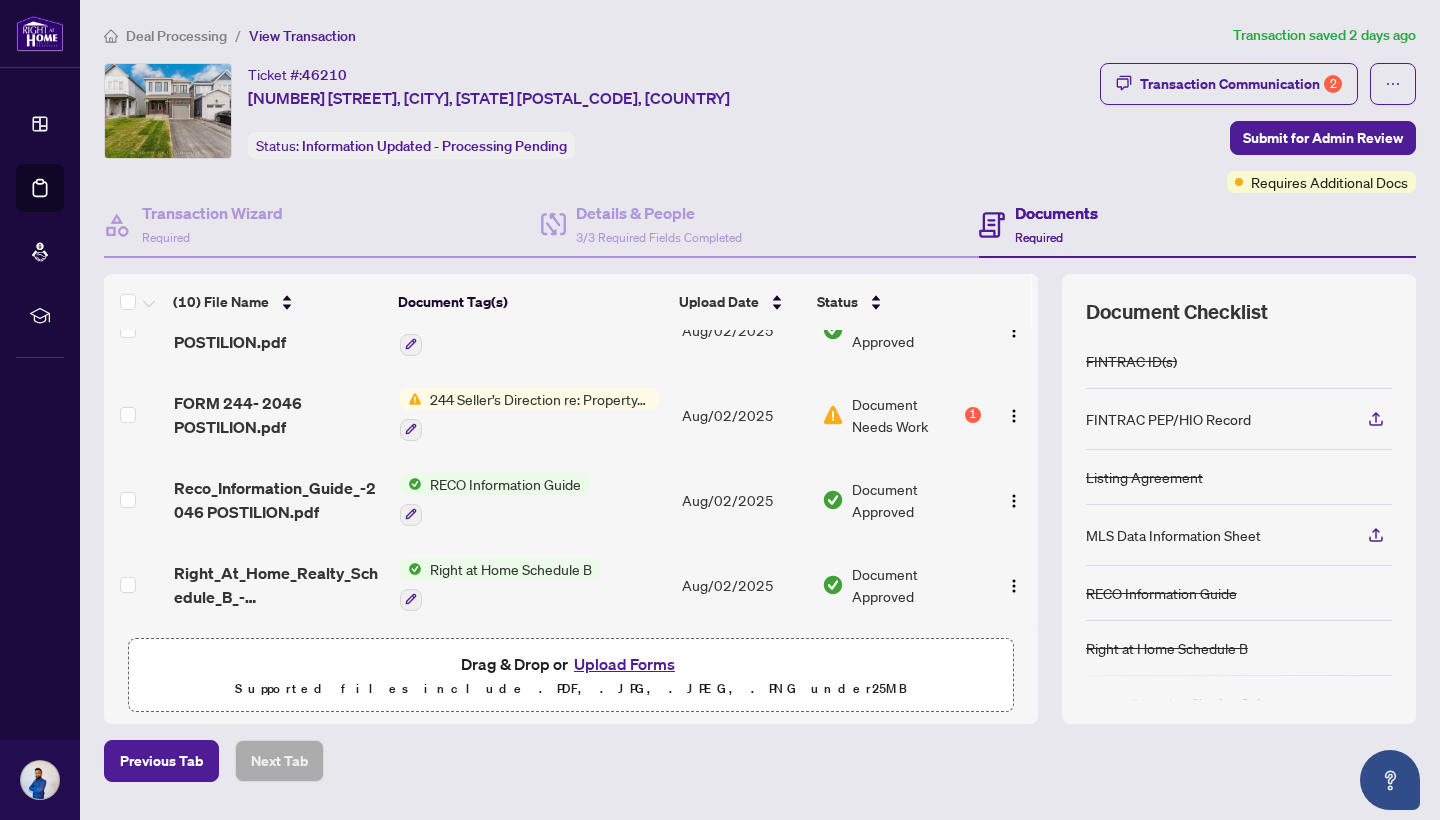 scroll, scrollTop: 559, scrollLeft: 0, axis: vertical 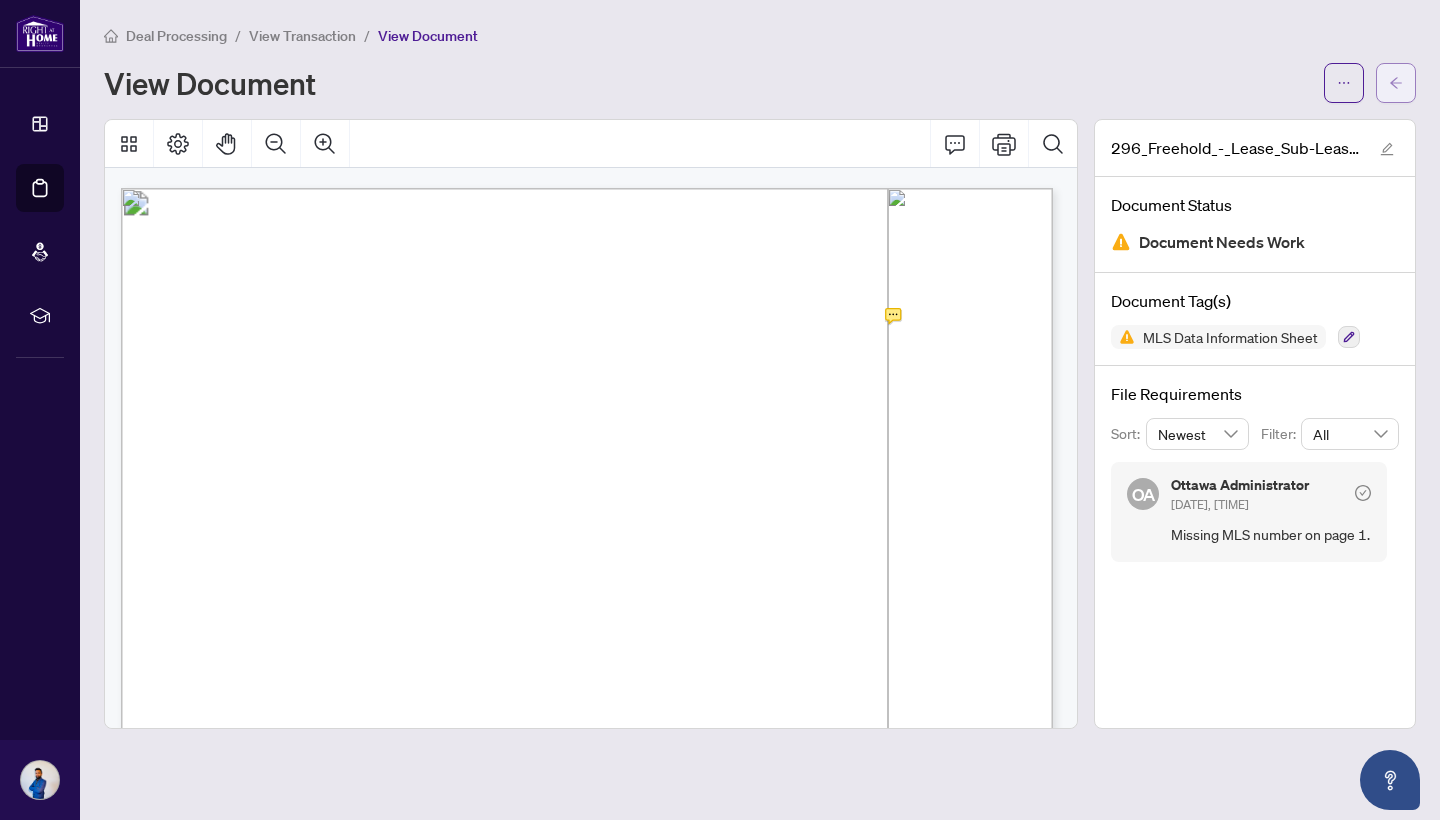 click at bounding box center (1396, 83) 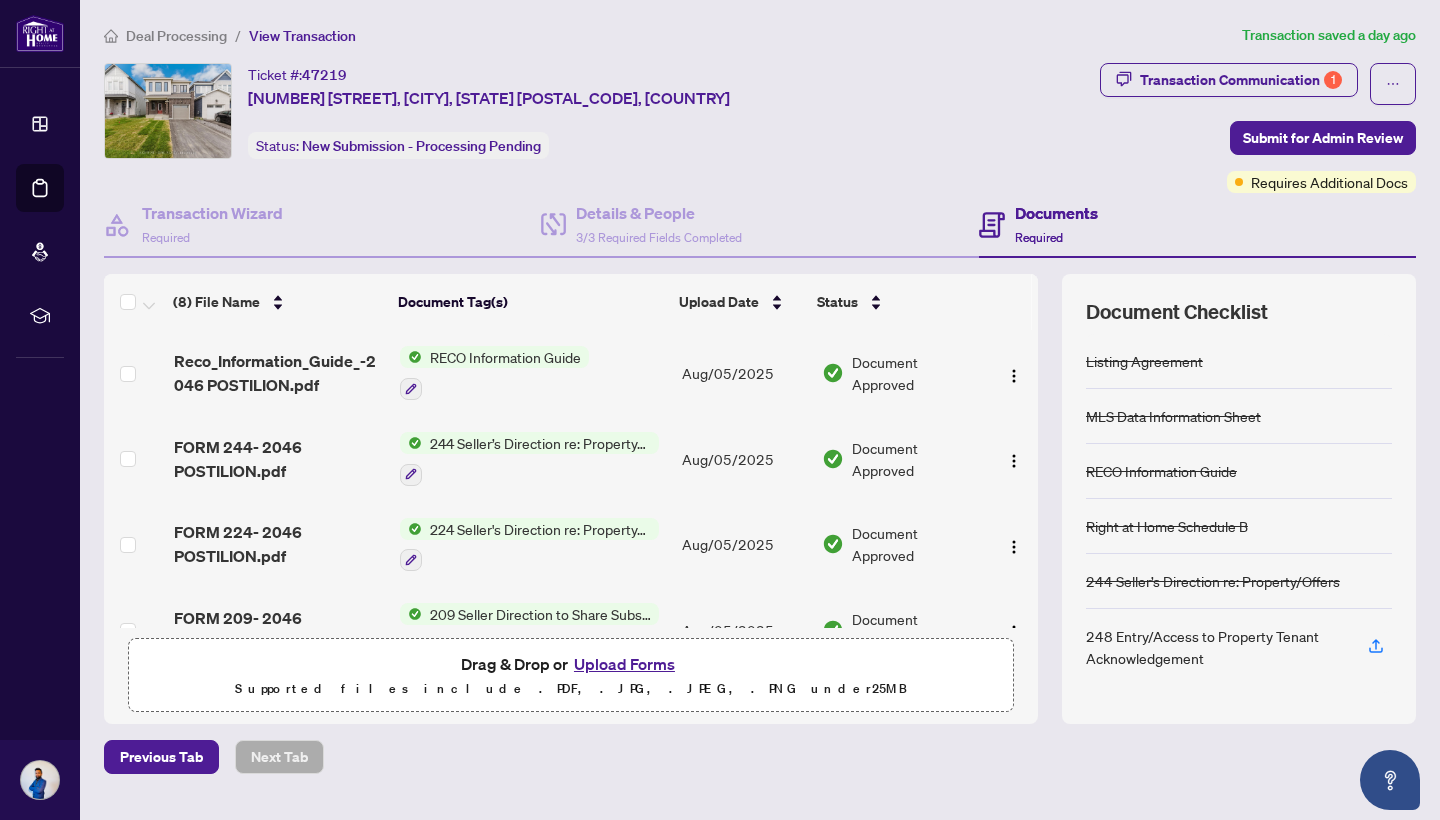 click on "Transaction Wizard Required Details & People 3/3 Required Fields Completed Documents Required" at bounding box center (760, 225) 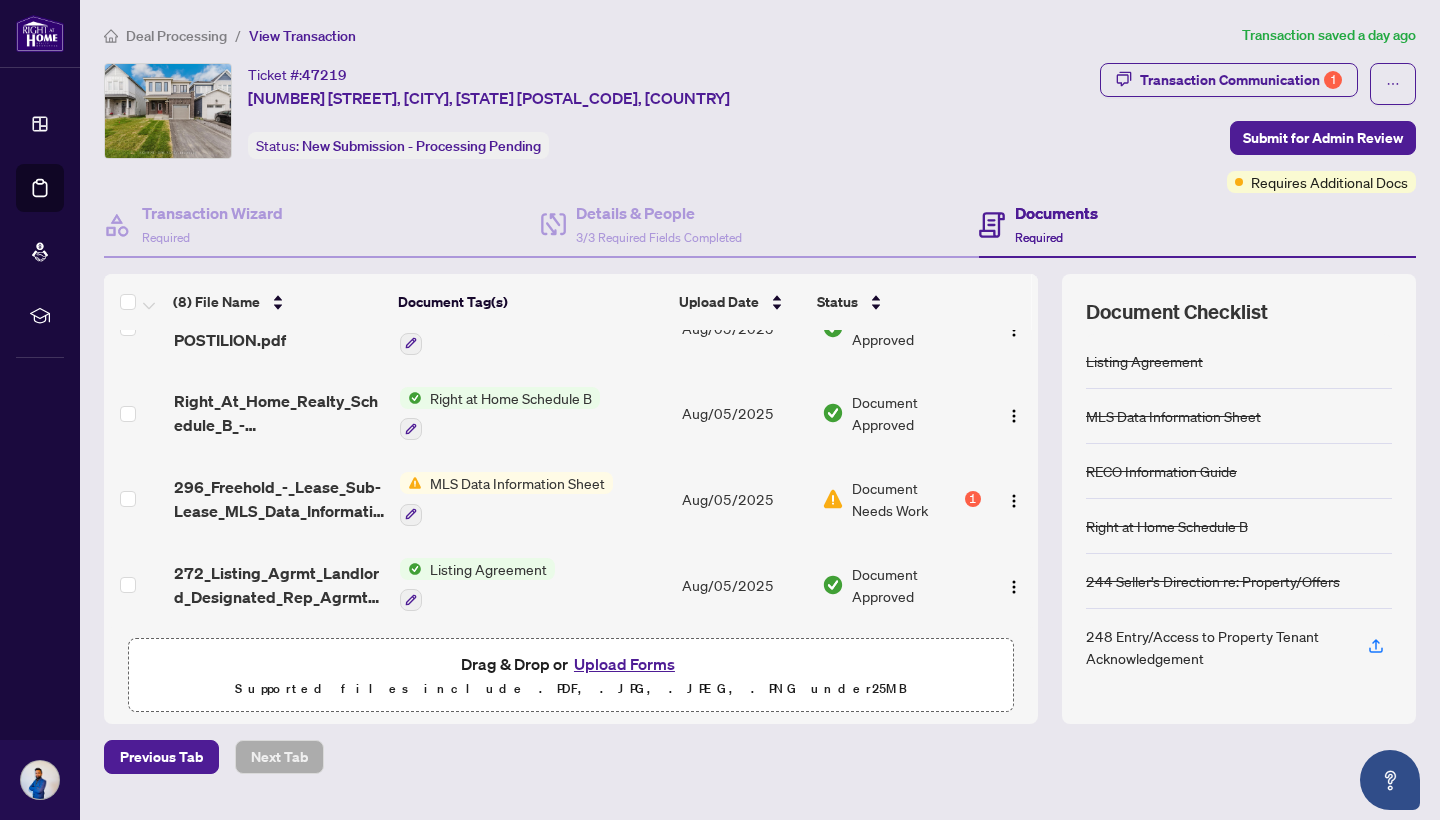 scroll, scrollTop: 397, scrollLeft: 0, axis: vertical 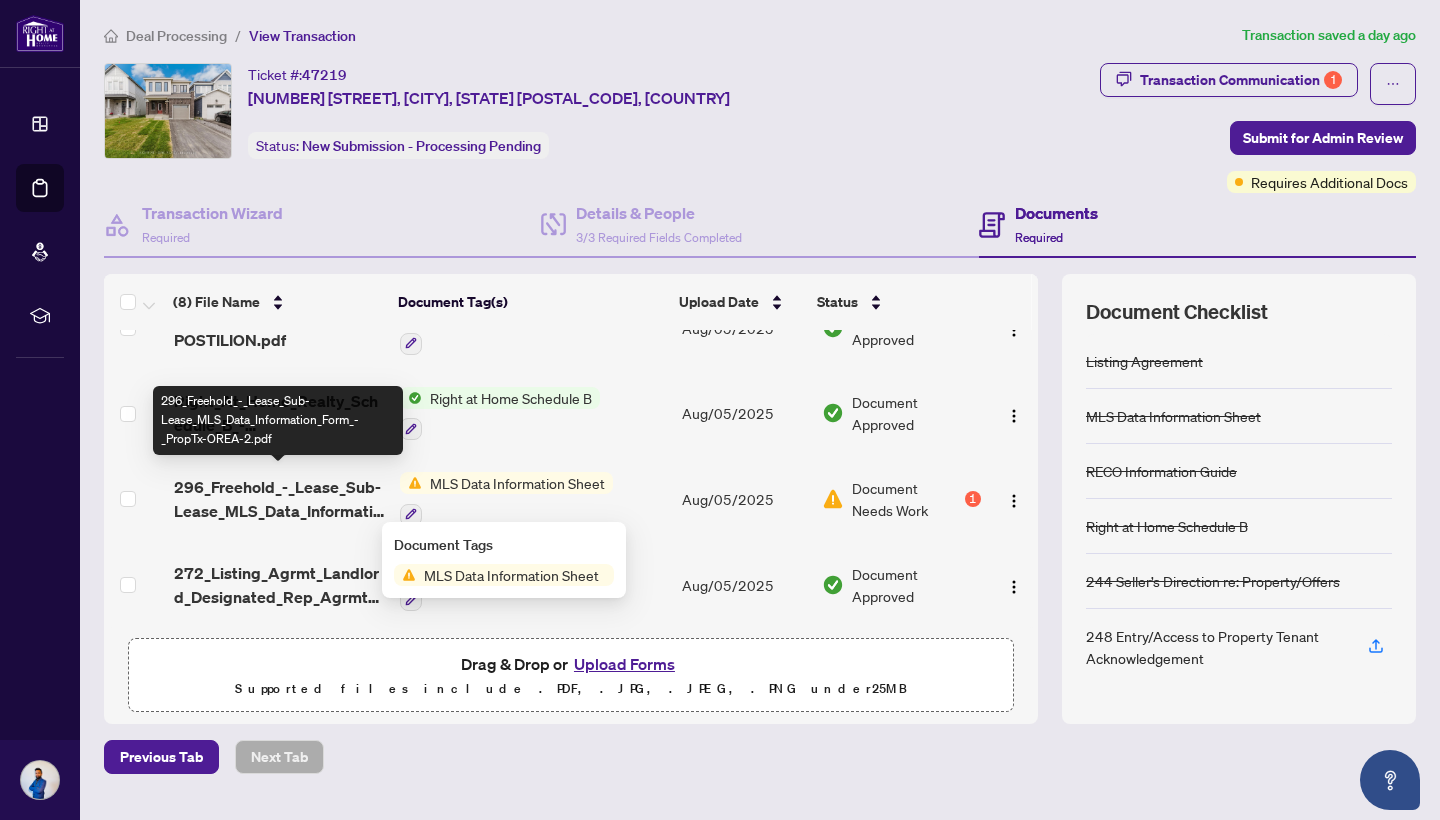 click on "296_Freehold_-_Lease_Sub-Lease_MLS_Data_Information_Form_-_PropTx-OREA-2.pdf" at bounding box center [279, 499] 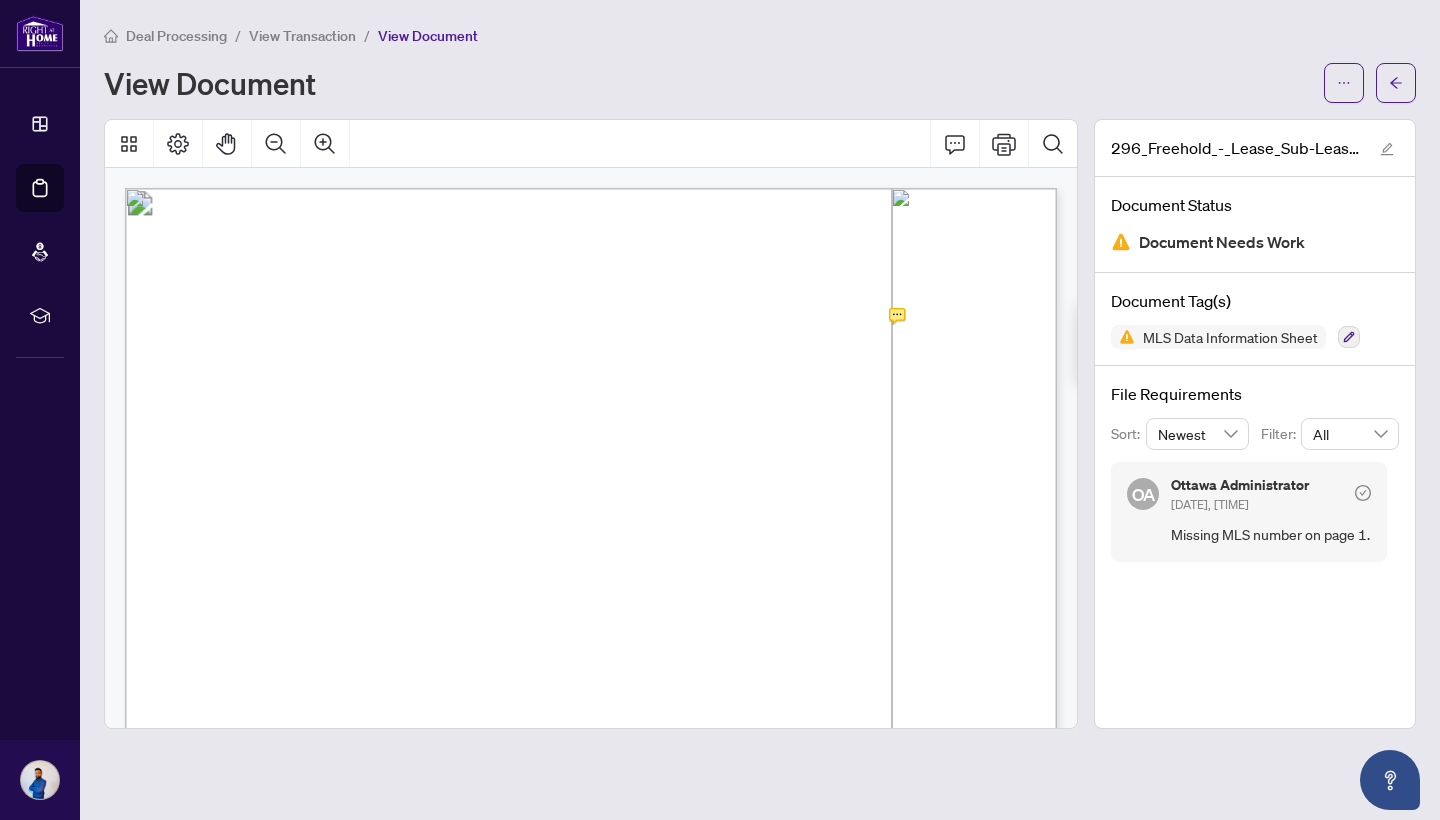 scroll, scrollTop: 0, scrollLeft: 0, axis: both 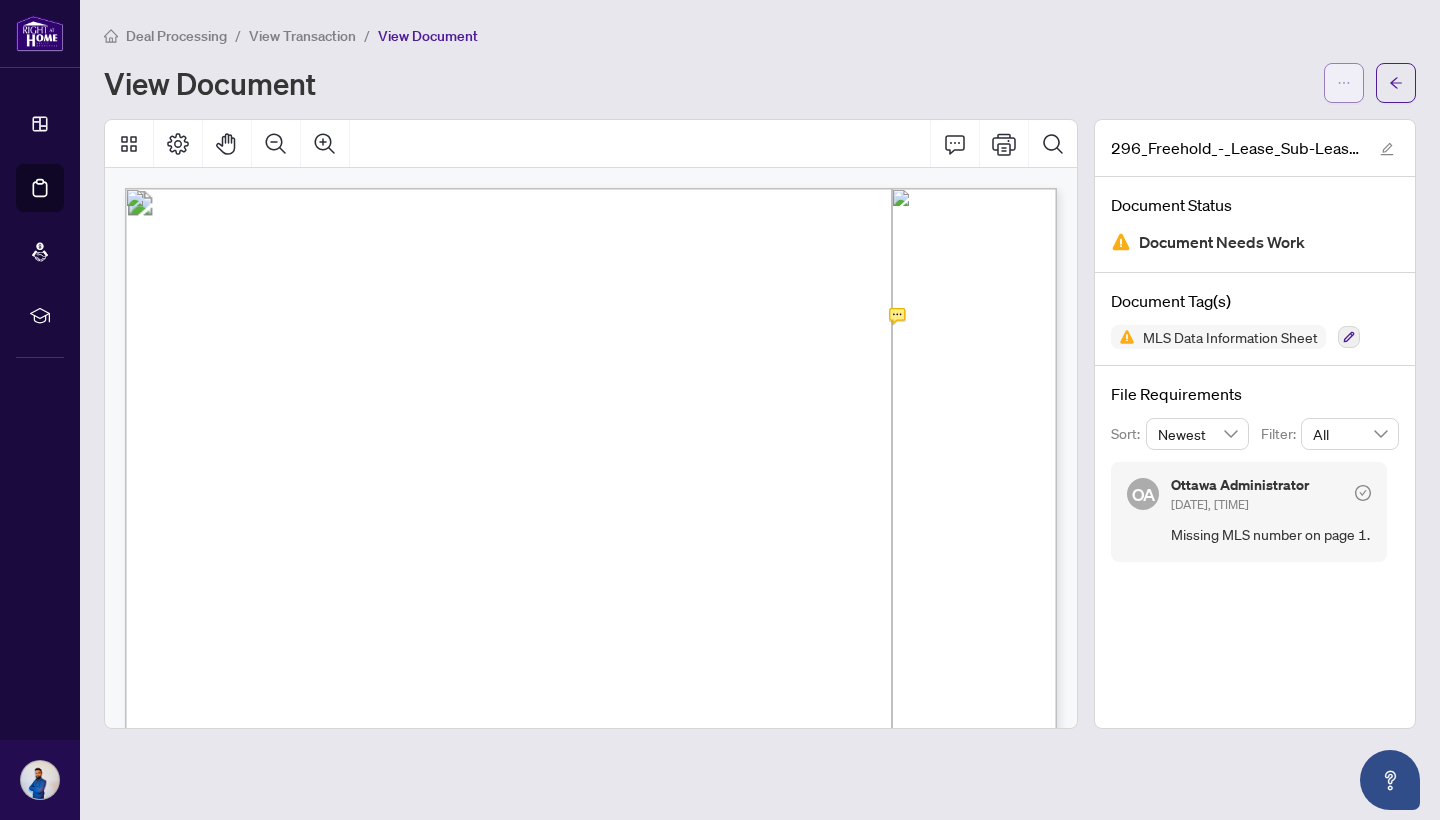 click at bounding box center (1344, 83) 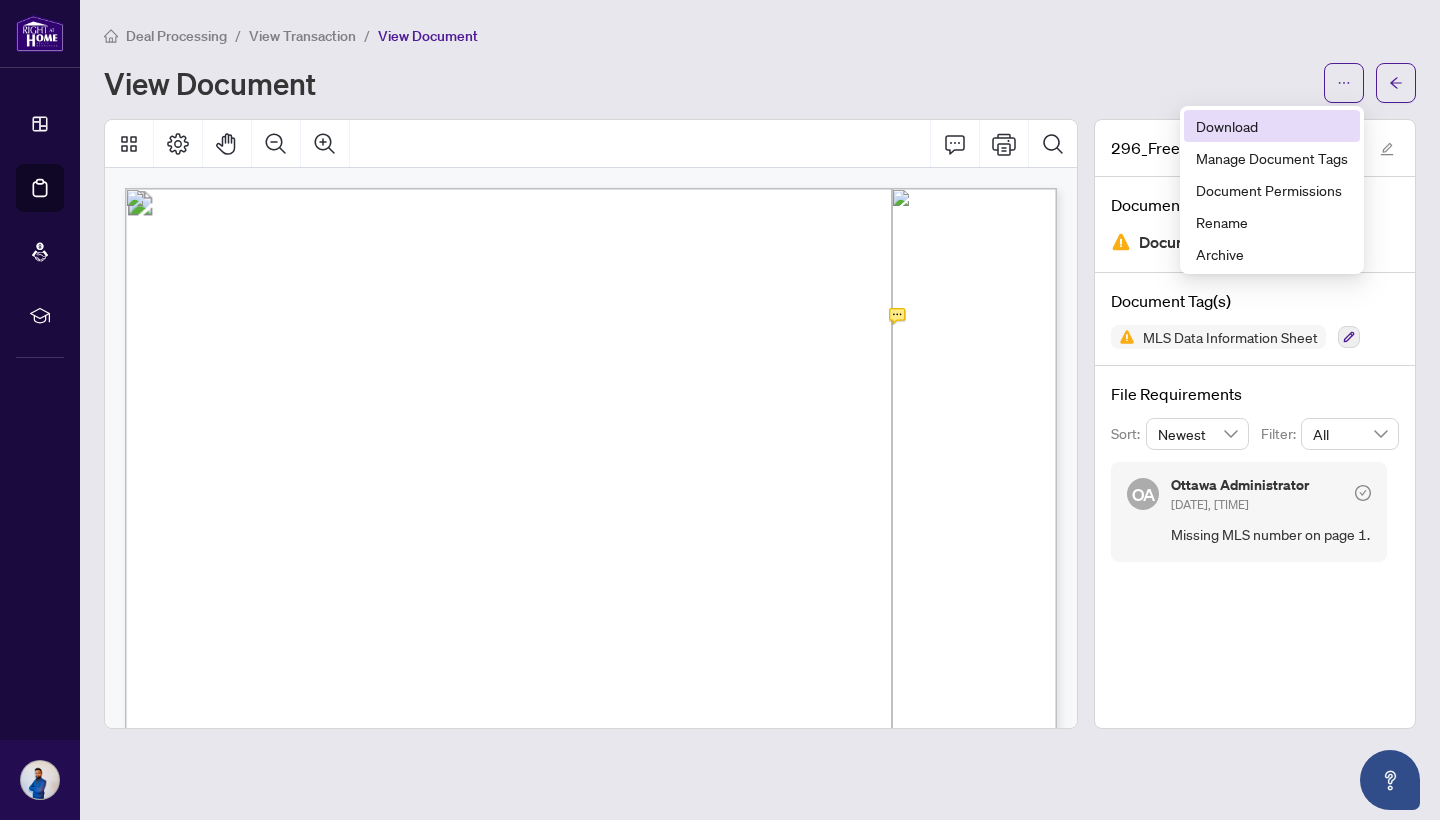 click on "Download" at bounding box center [1272, 126] 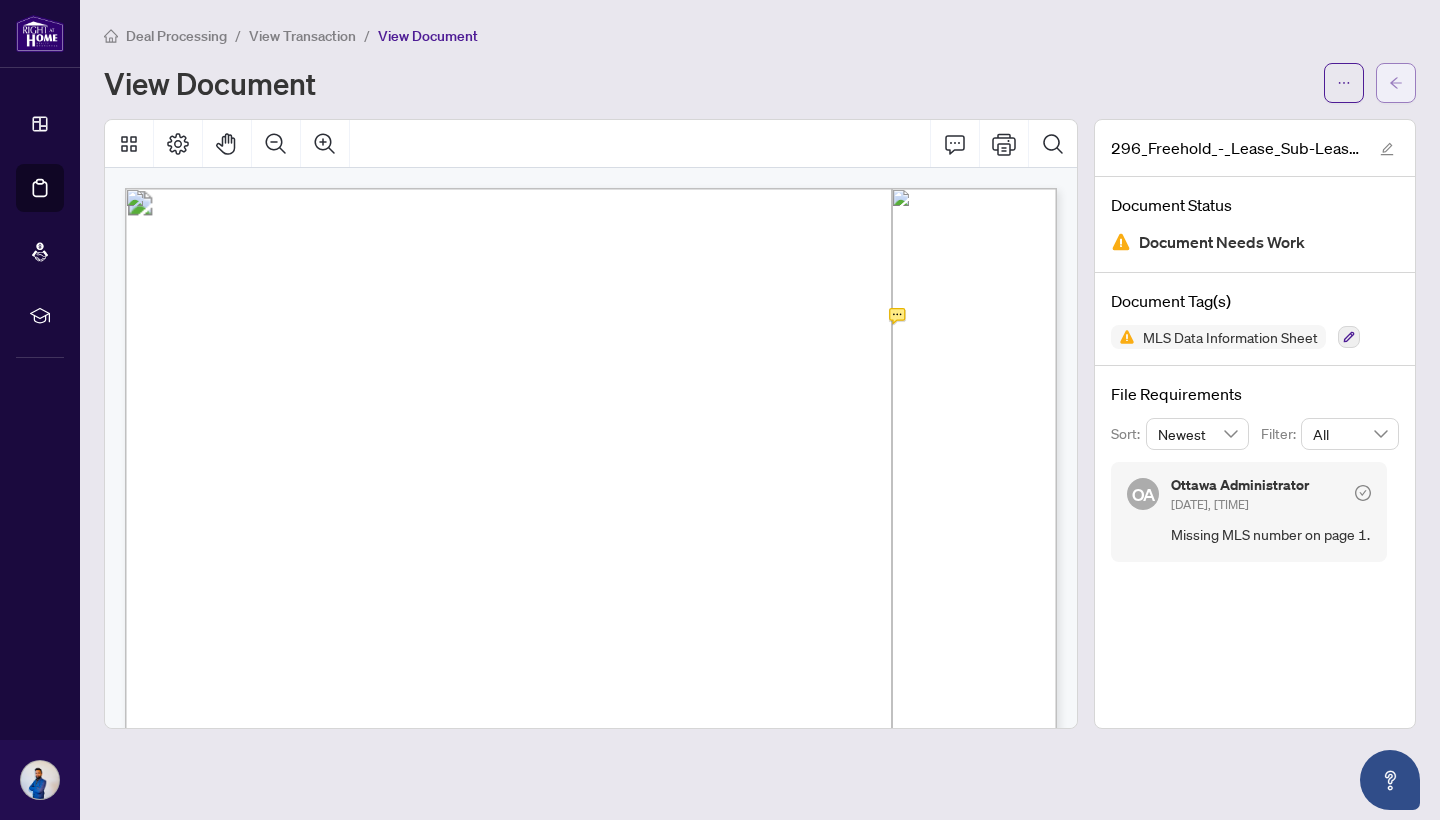 click at bounding box center (1396, 83) 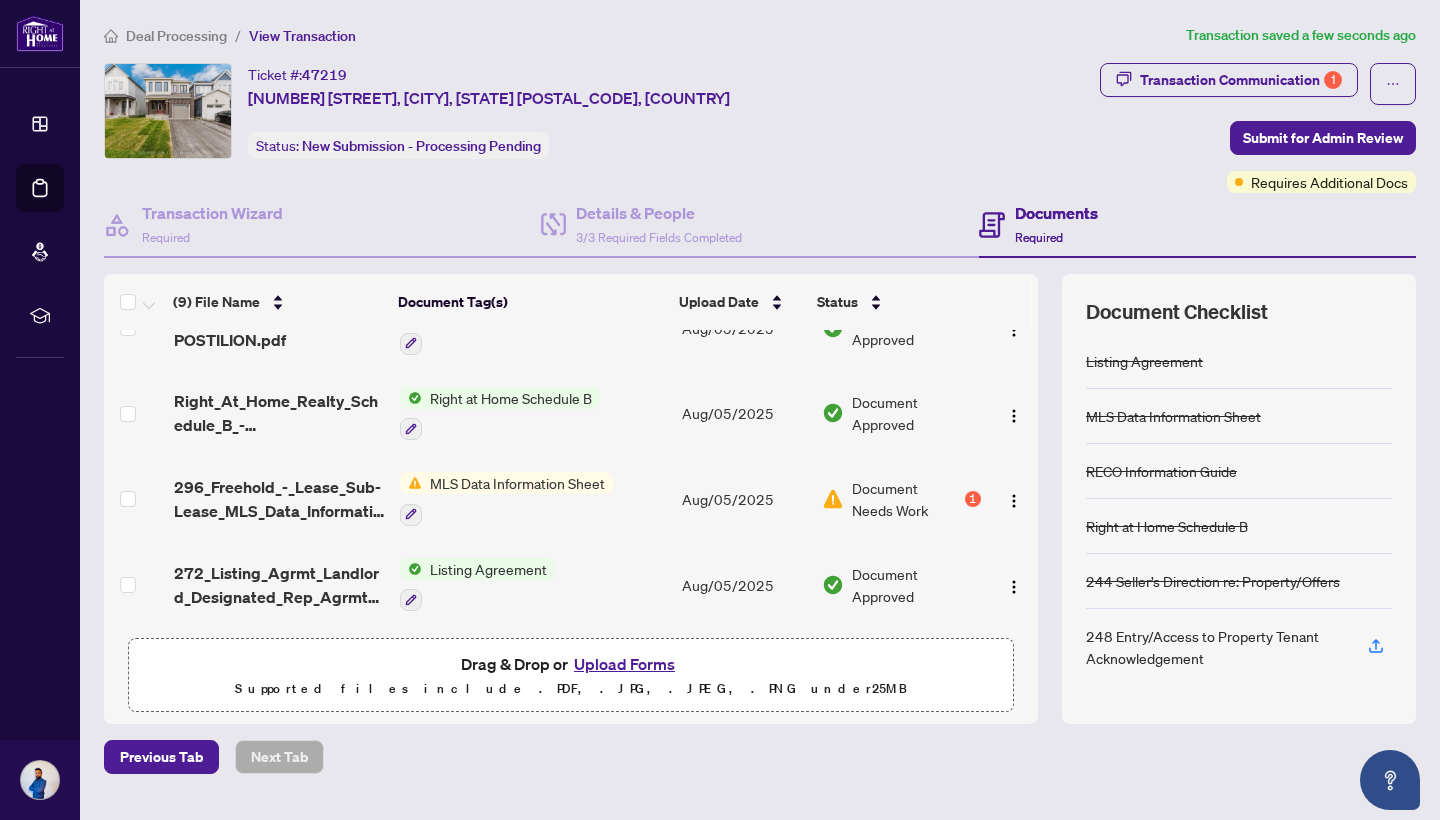 scroll, scrollTop: 477, scrollLeft: 0, axis: vertical 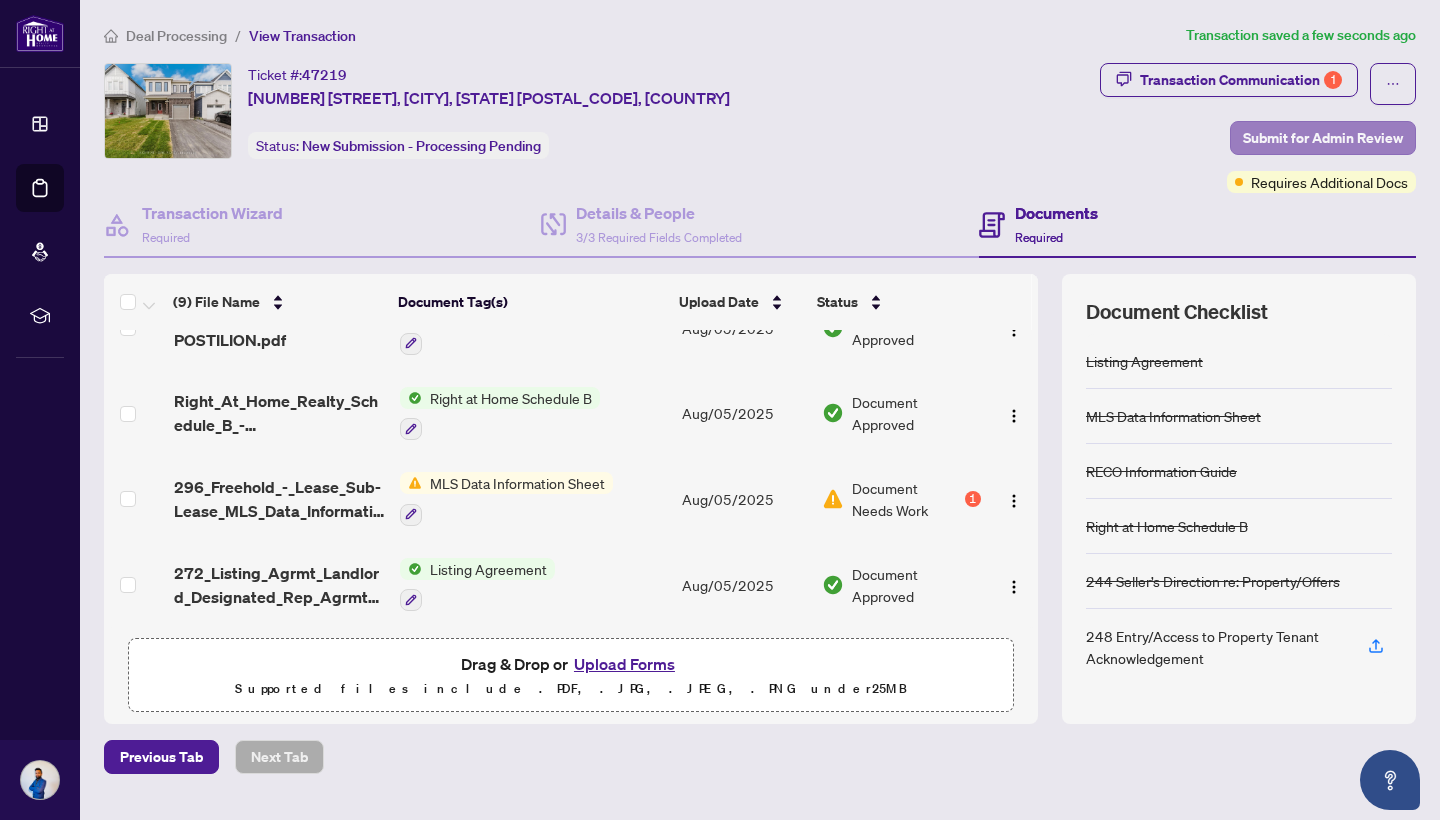 click on "Submit for Admin Review" at bounding box center (1323, 138) 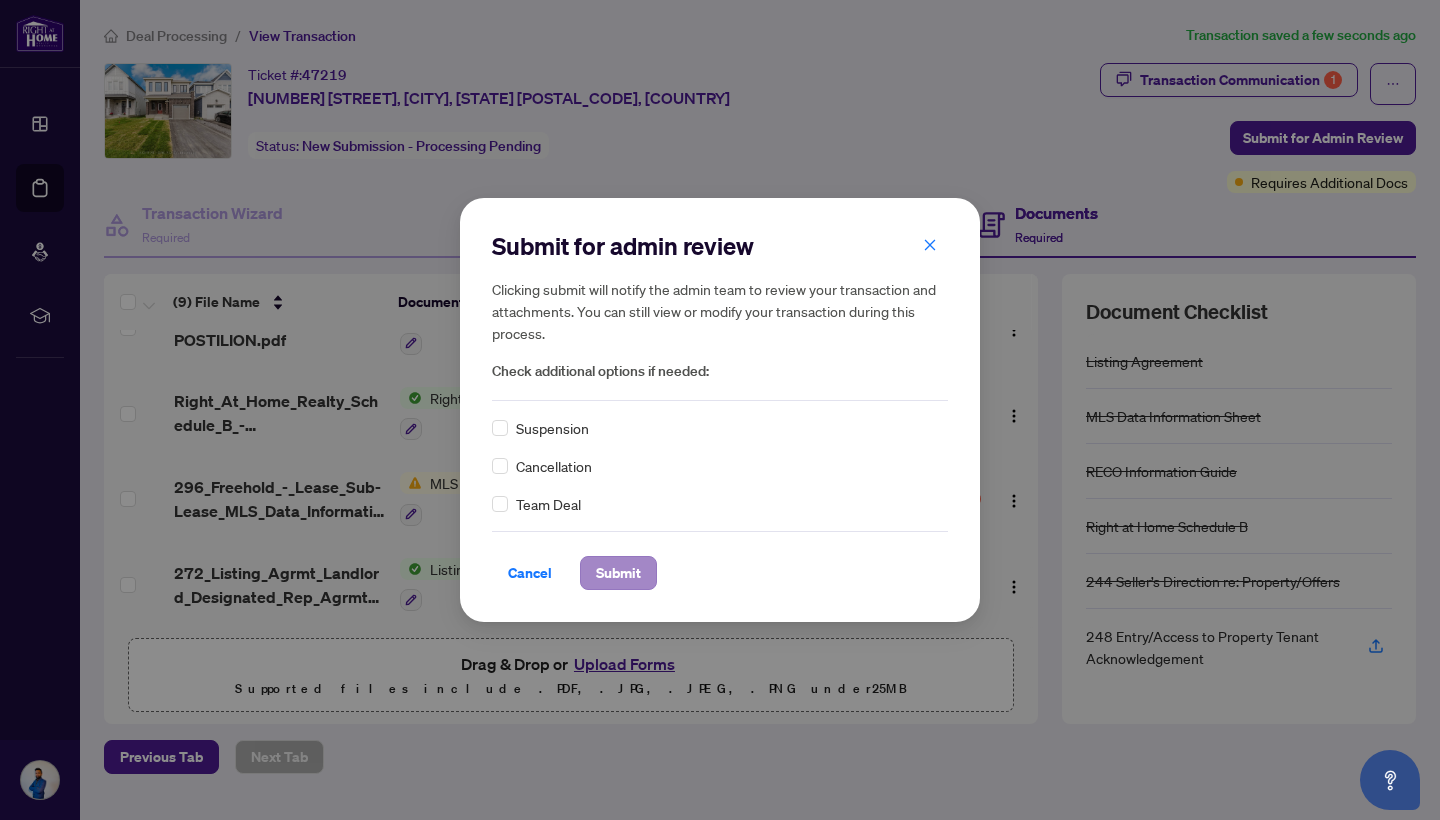 click on "Submit" at bounding box center [618, 573] 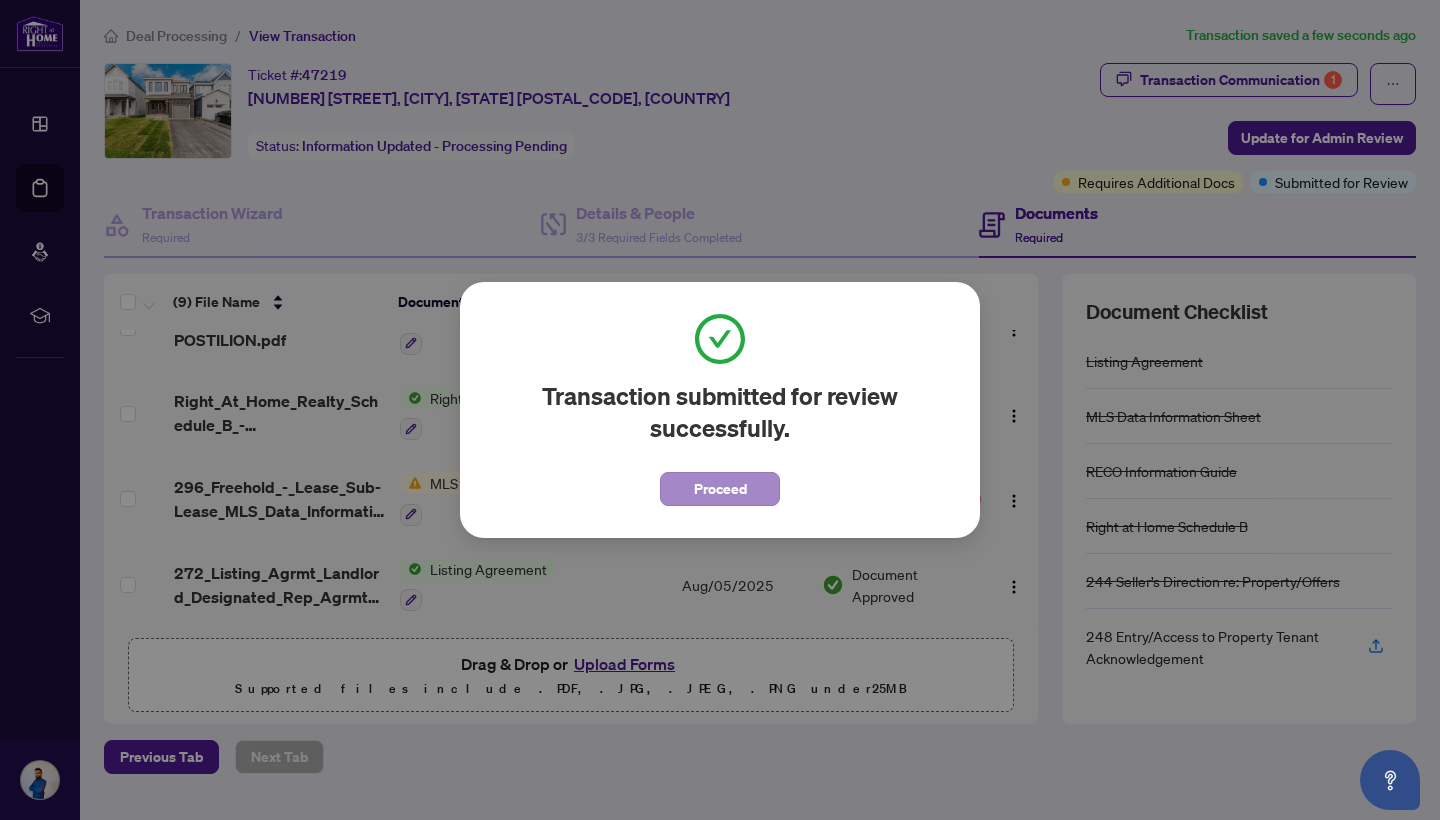 click on "Proceed" at bounding box center [720, 489] 